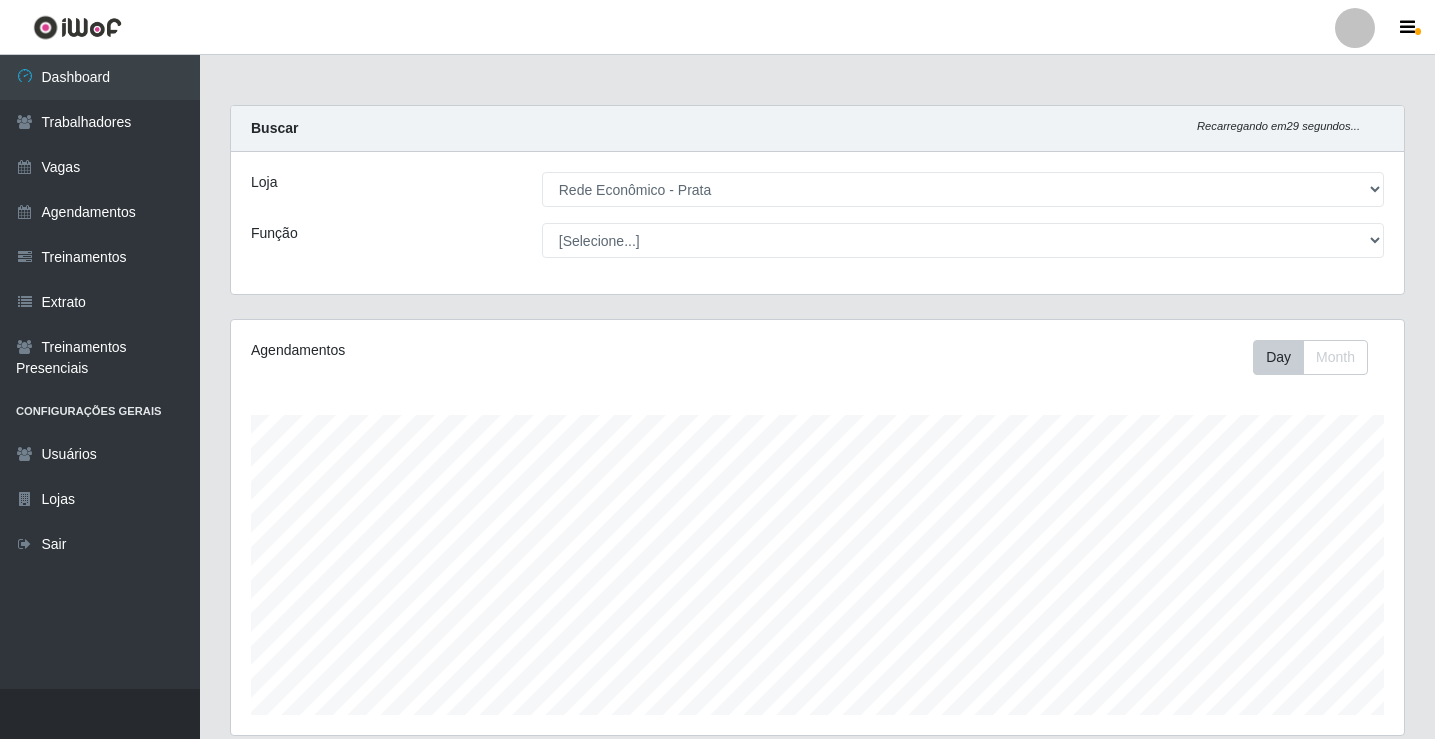 select on "192" 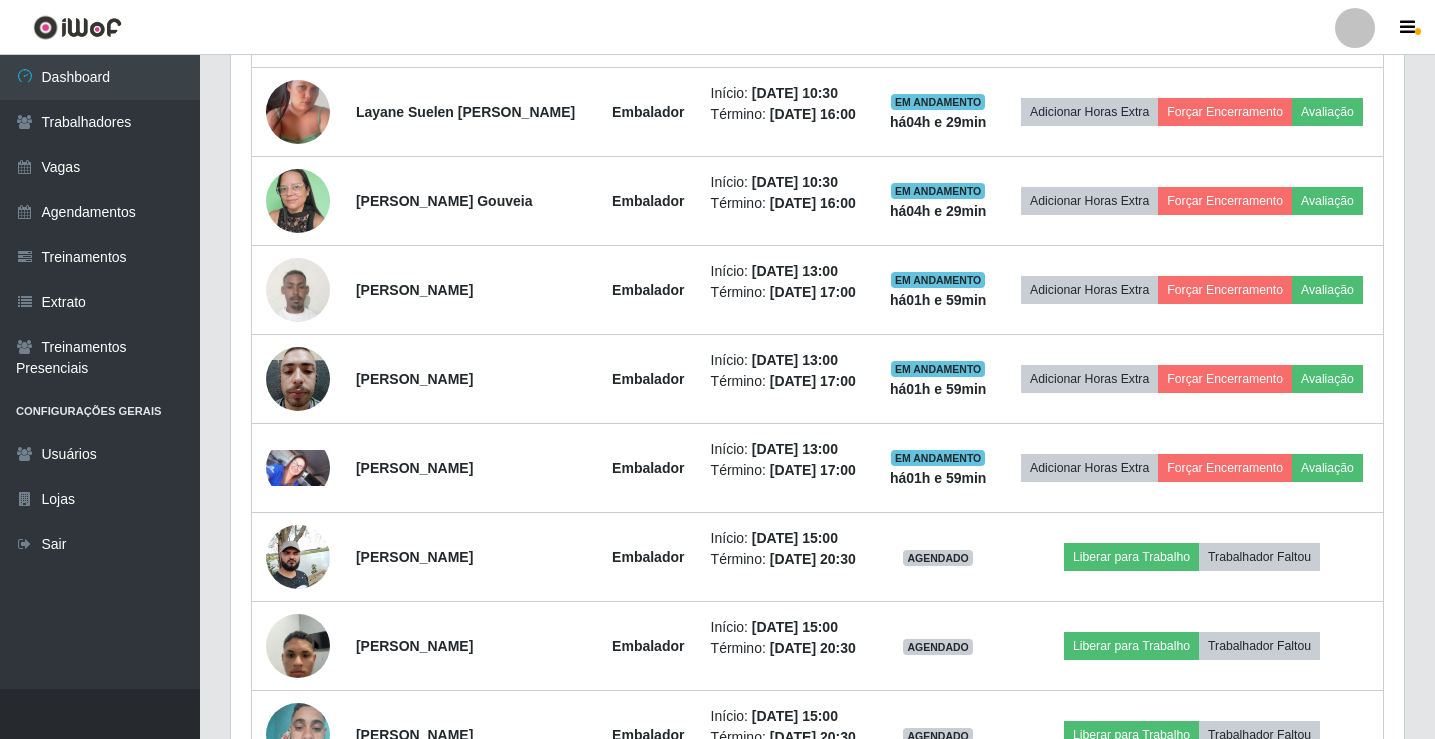 scroll, scrollTop: 999585, scrollLeft: 998827, axis: both 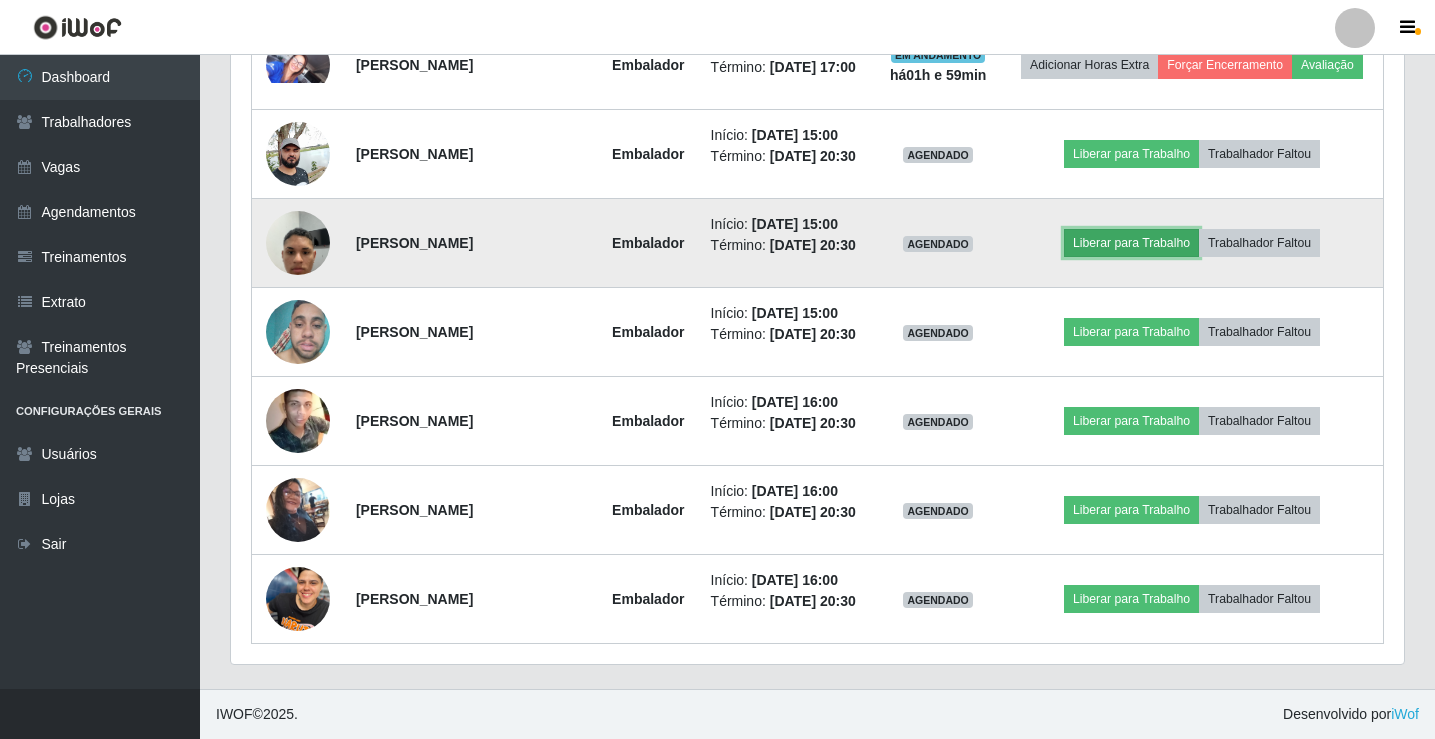 click on "Liberar para Trabalho" at bounding box center [1131, 243] 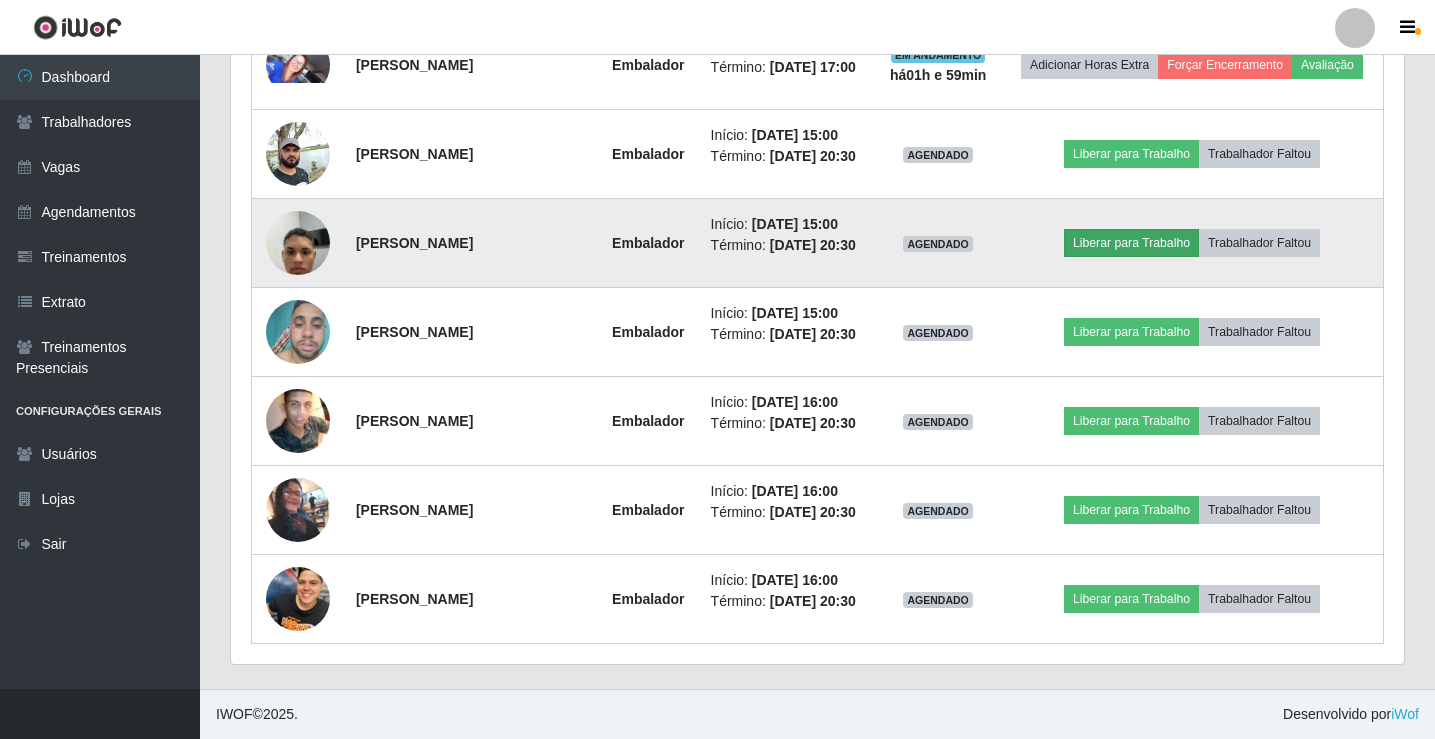 scroll, scrollTop: 999585, scrollLeft: 998837, axis: both 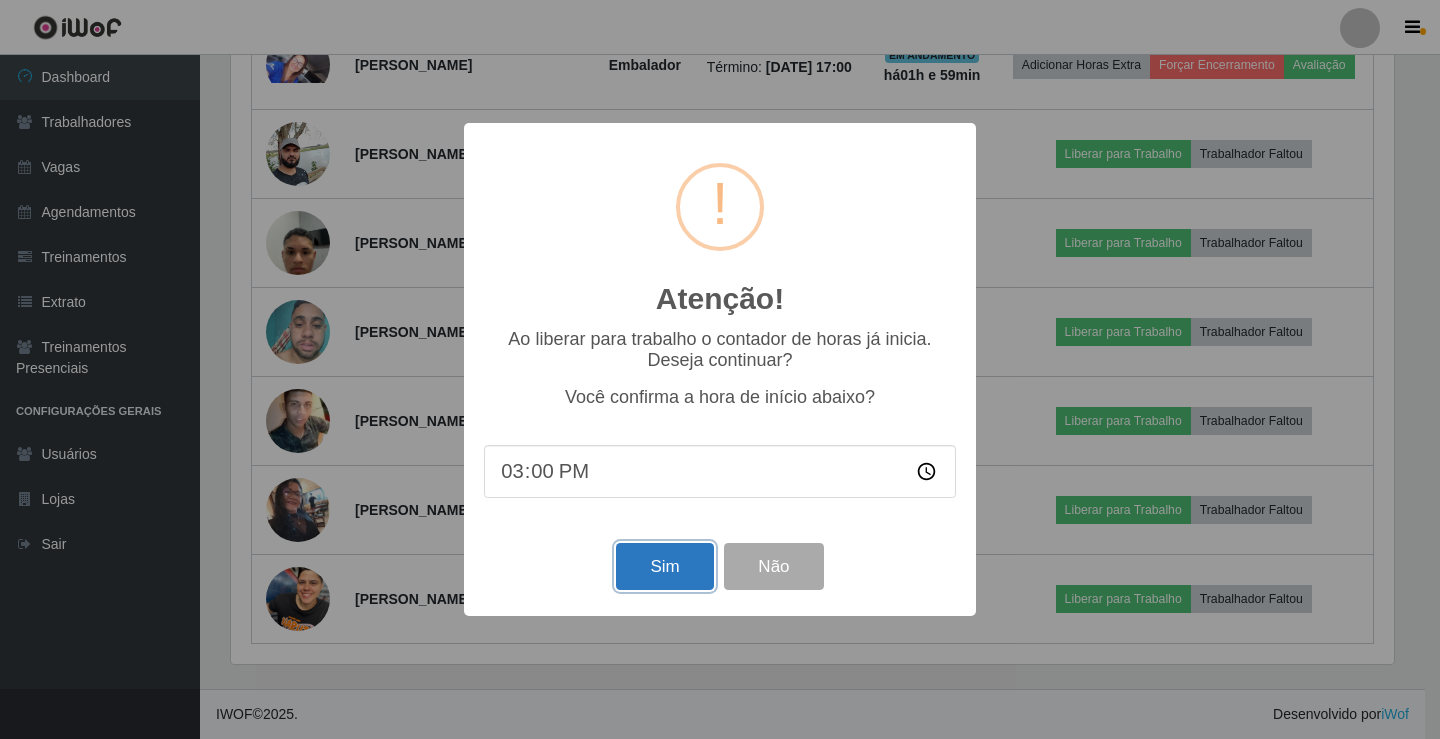 click on "Sim" at bounding box center [664, 566] 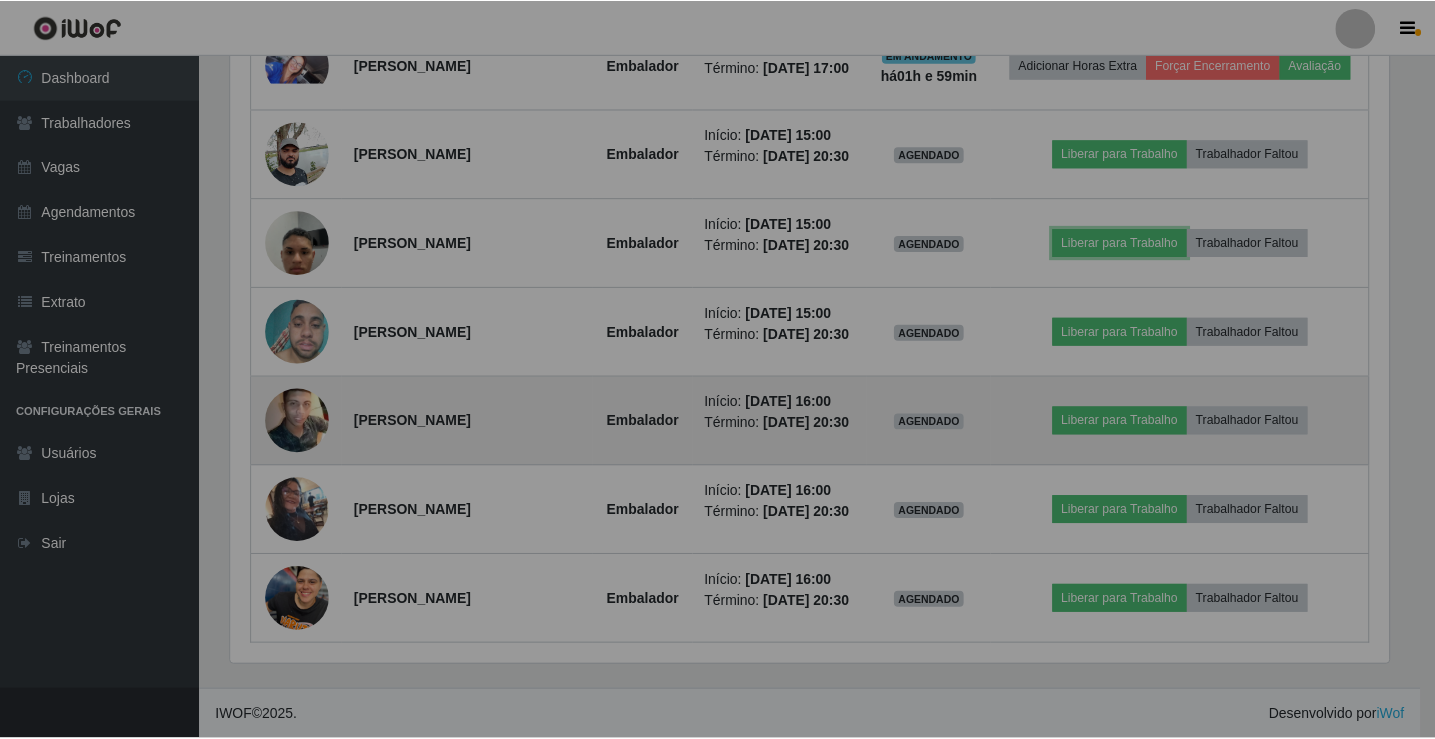 scroll, scrollTop: 999585, scrollLeft: 998827, axis: both 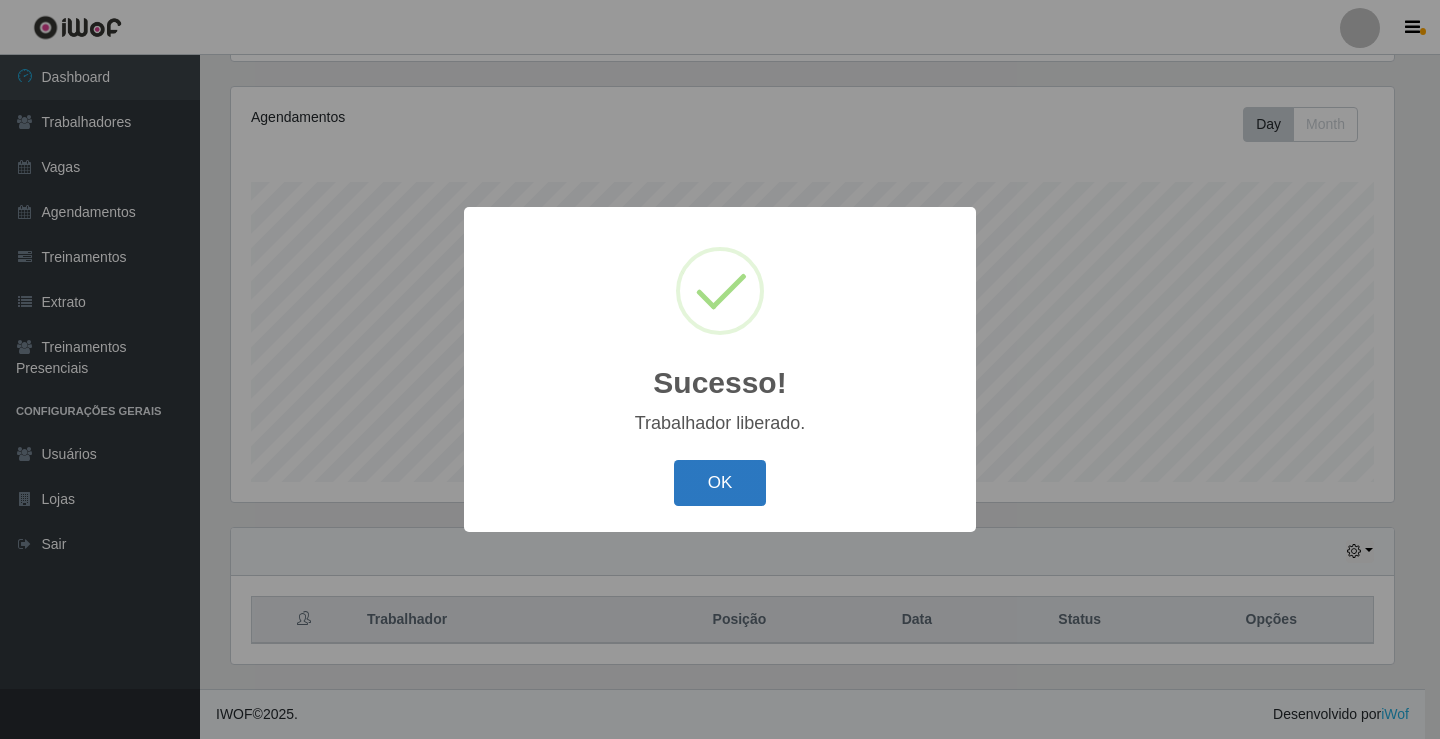 click on "OK" at bounding box center (720, 483) 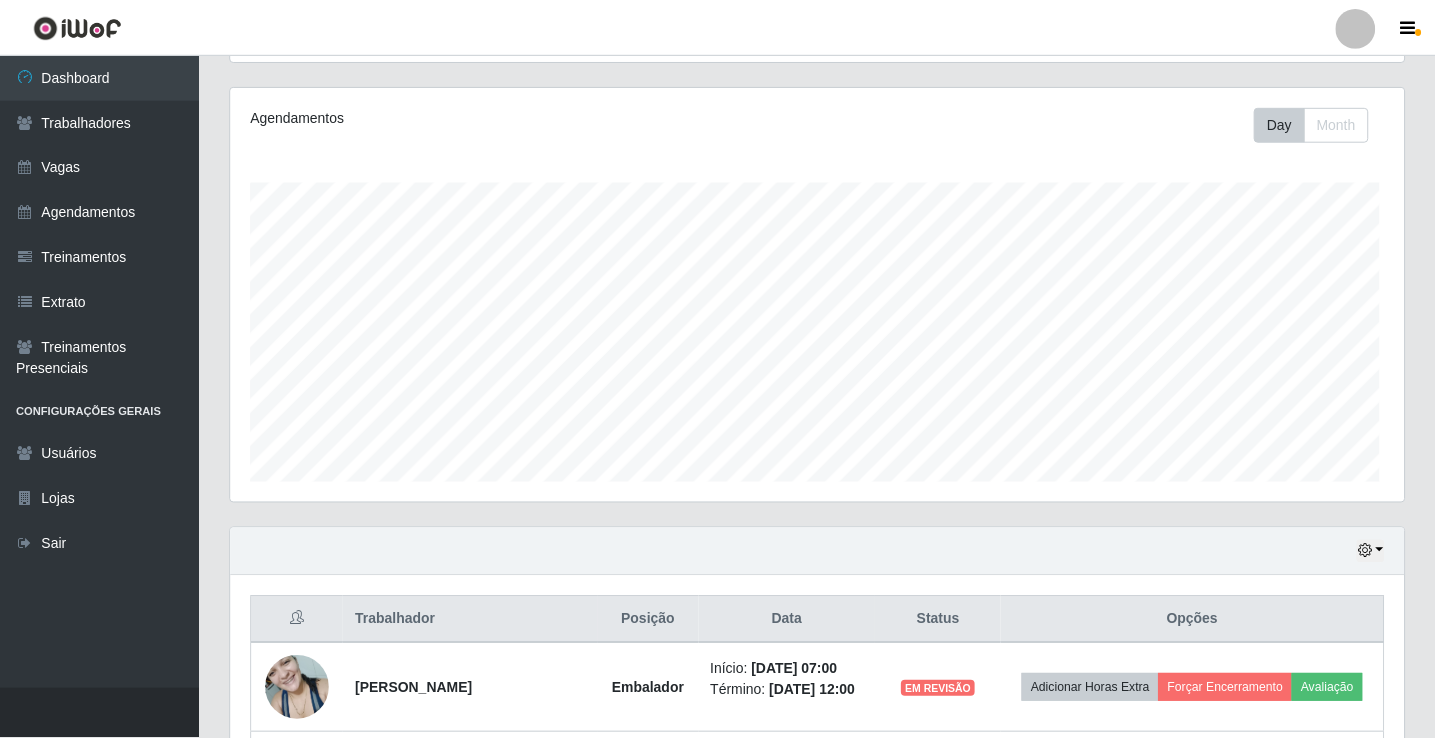 scroll, scrollTop: 999585, scrollLeft: 998827, axis: both 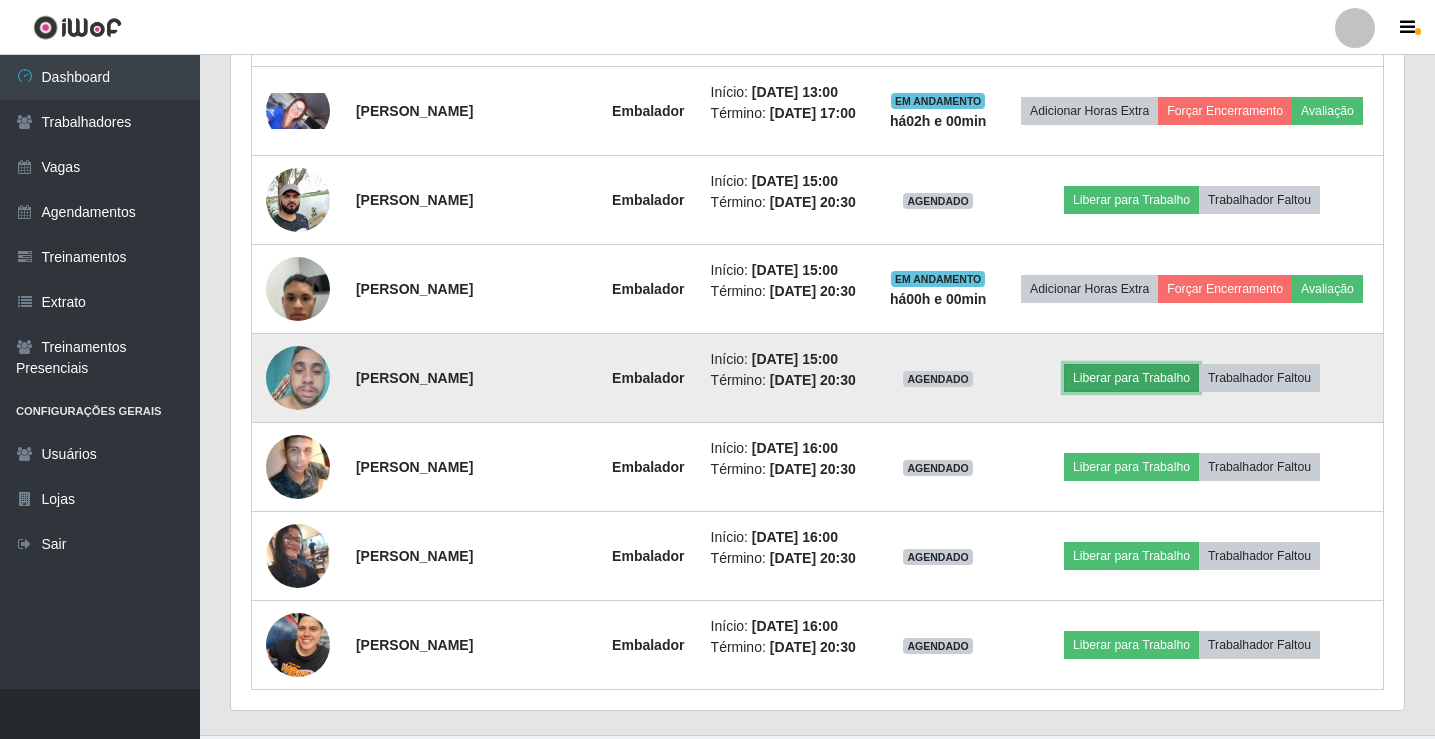 click on "Liberar para Trabalho" at bounding box center (1131, 378) 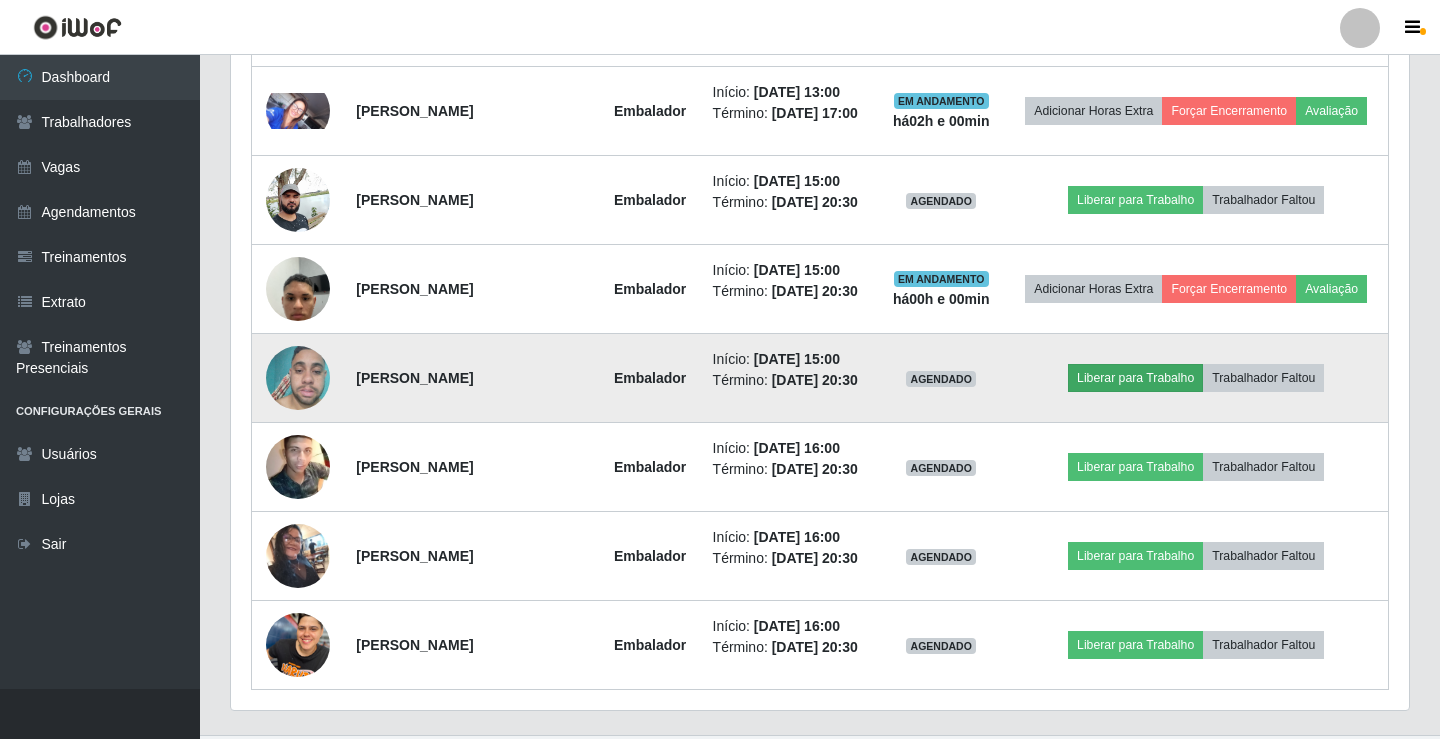 scroll, scrollTop: 999585, scrollLeft: 998837, axis: both 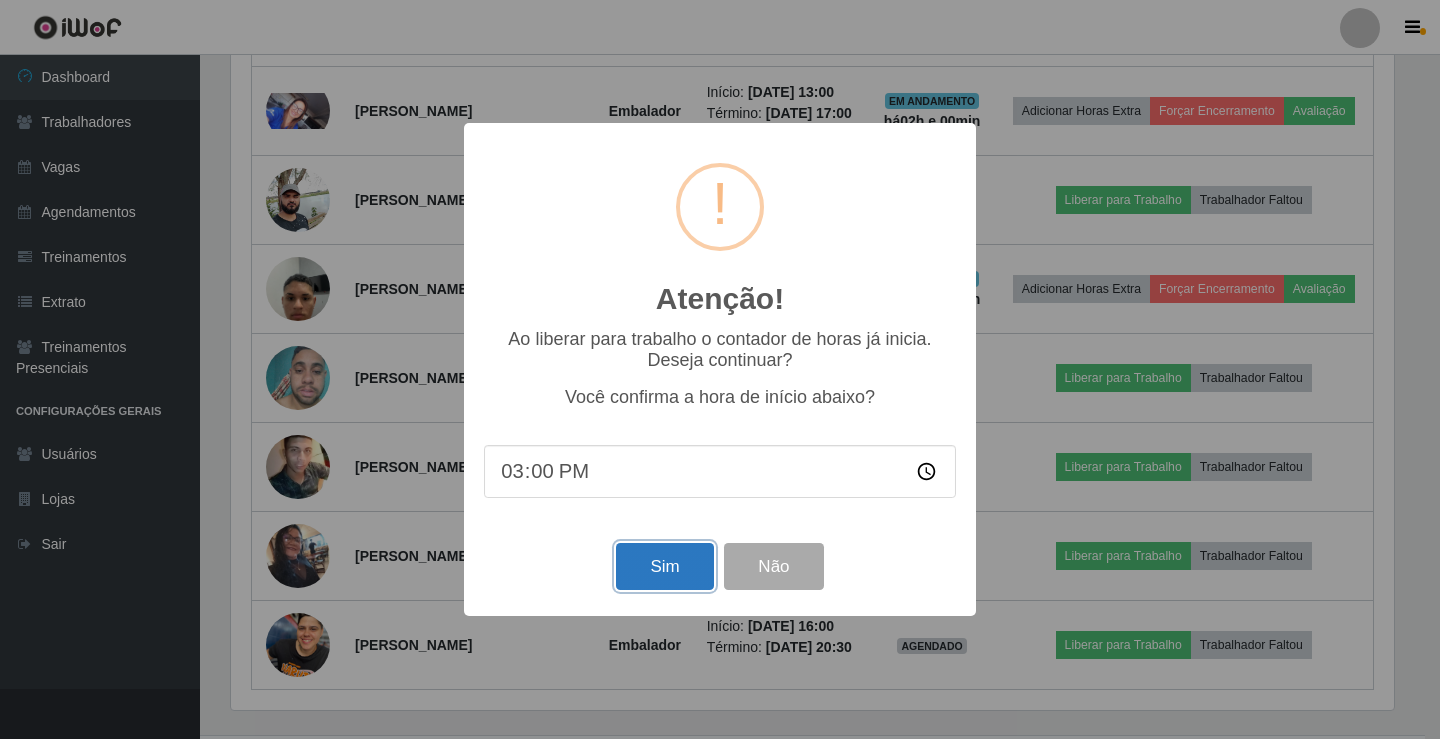 click on "Sim" at bounding box center (664, 566) 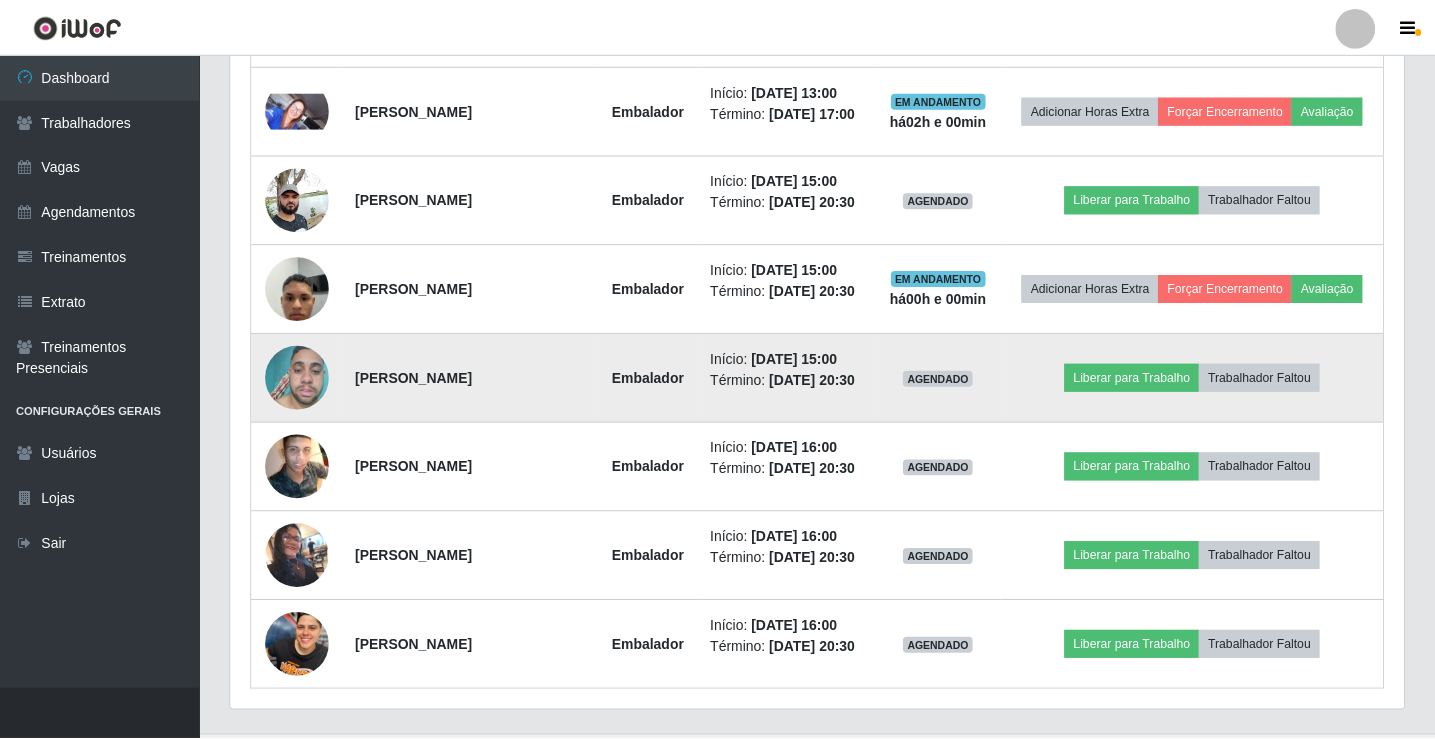 scroll, scrollTop: 999585, scrollLeft: 998827, axis: both 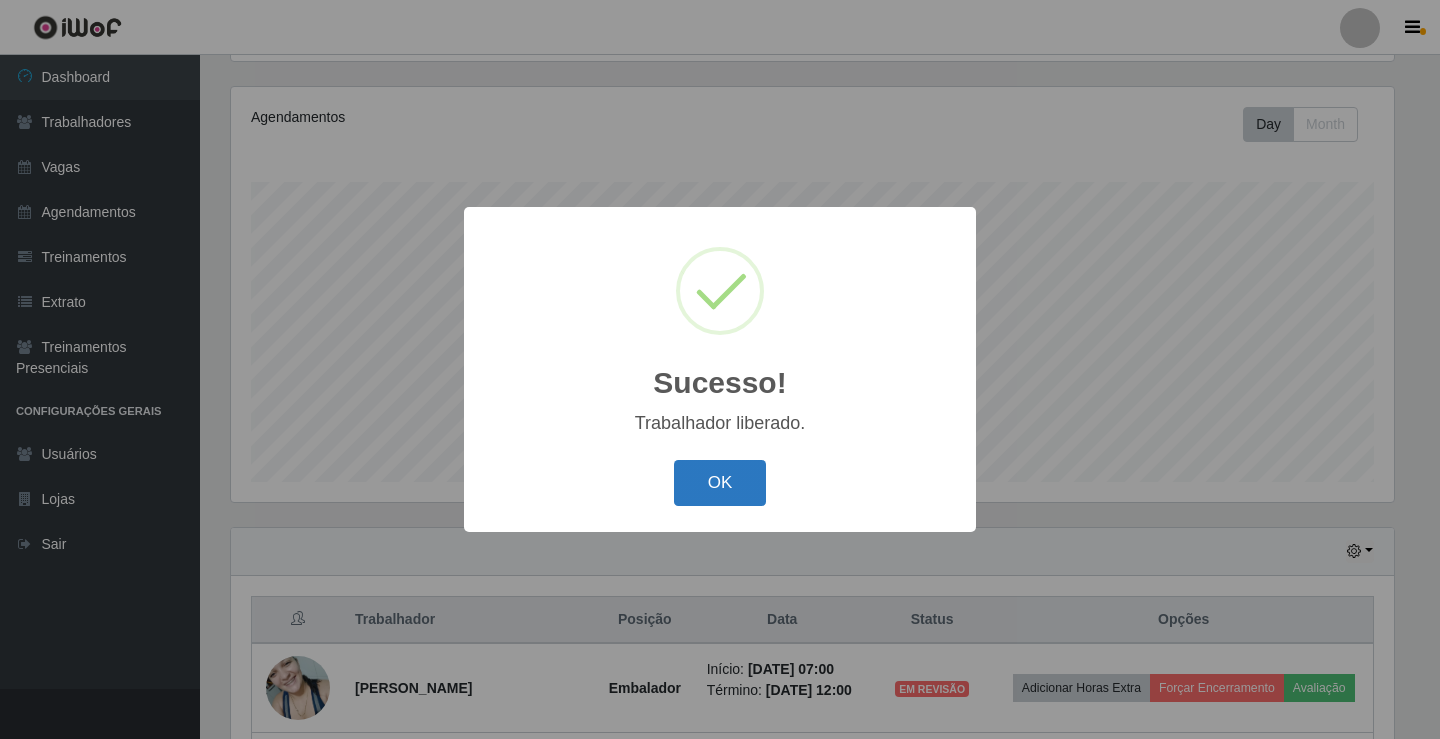 click on "OK" at bounding box center (720, 483) 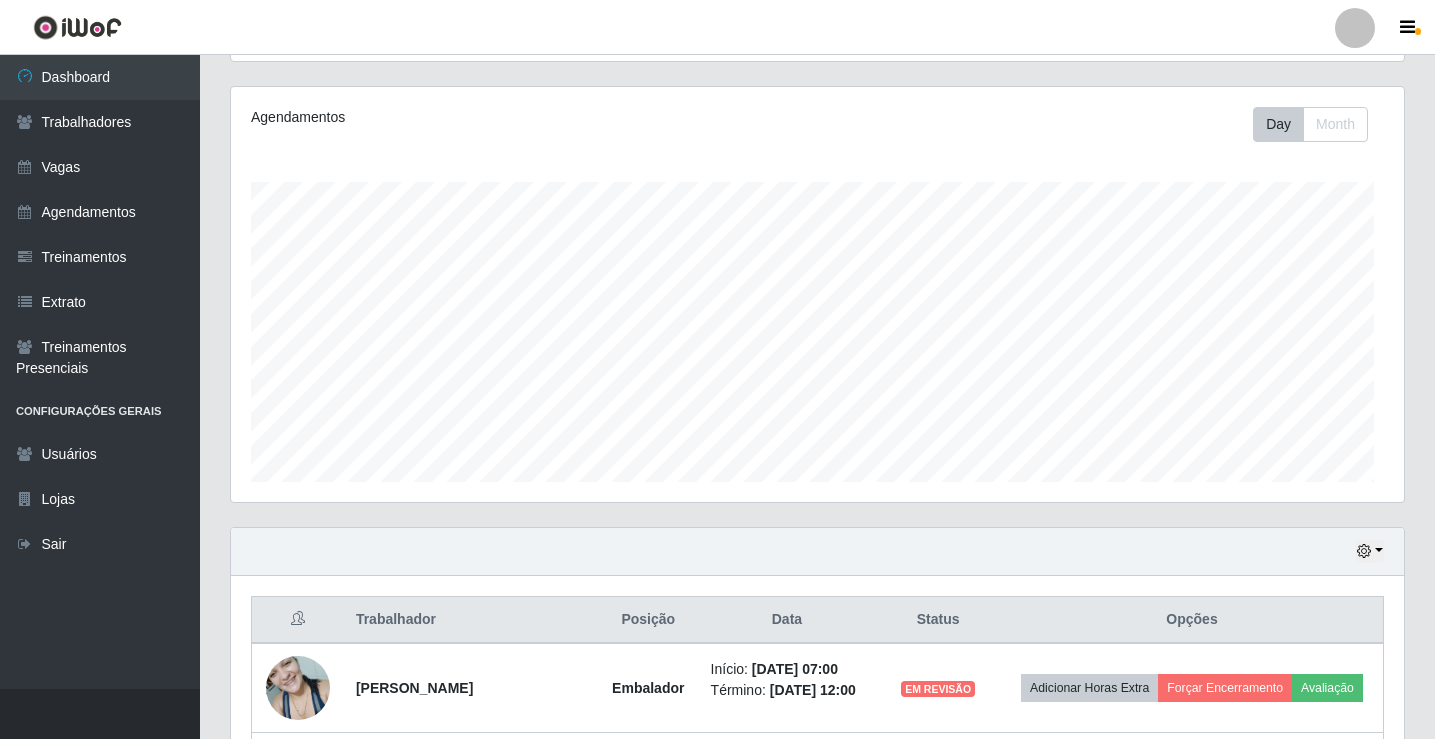 scroll, scrollTop: 999585, scrollLeft: 998827, axis: both 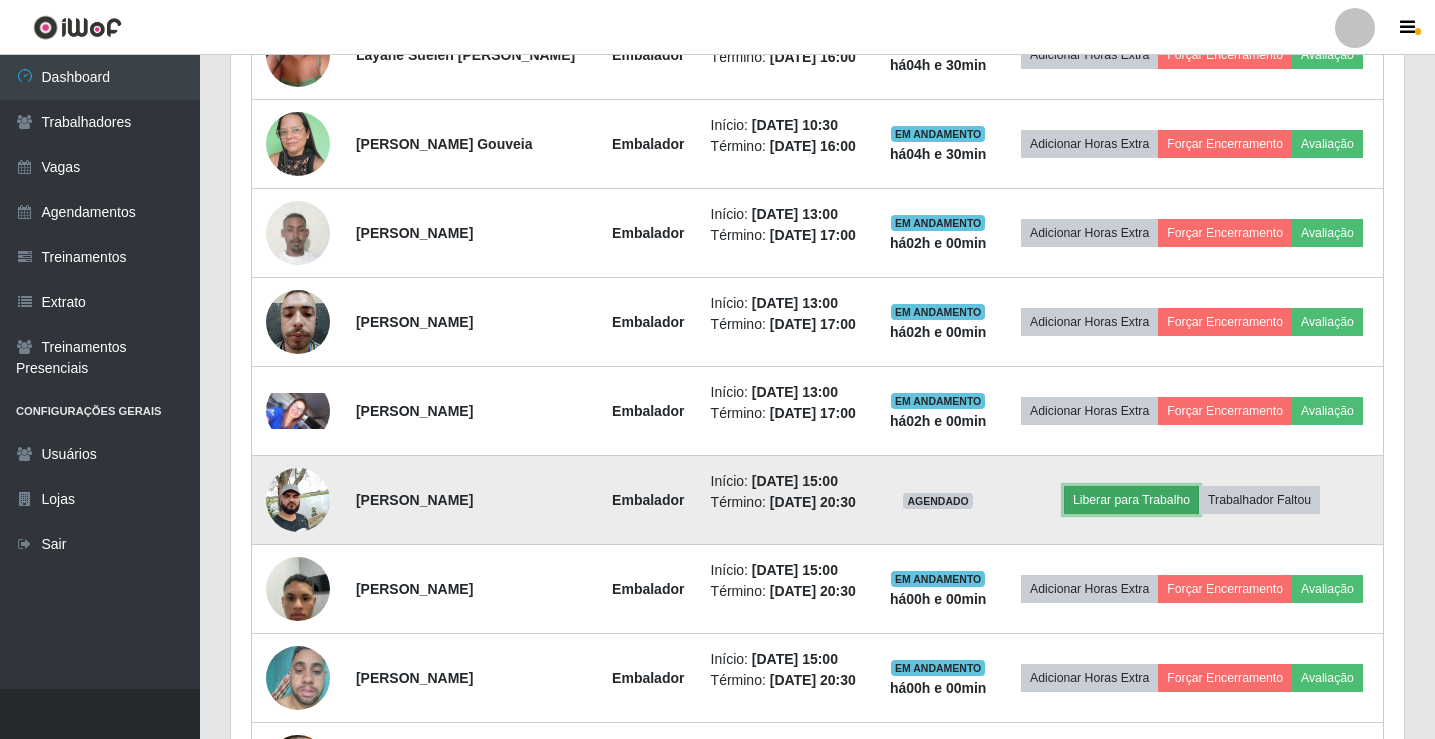 click on "Liberar para Trabalho" at bounding box center (1131, 500) 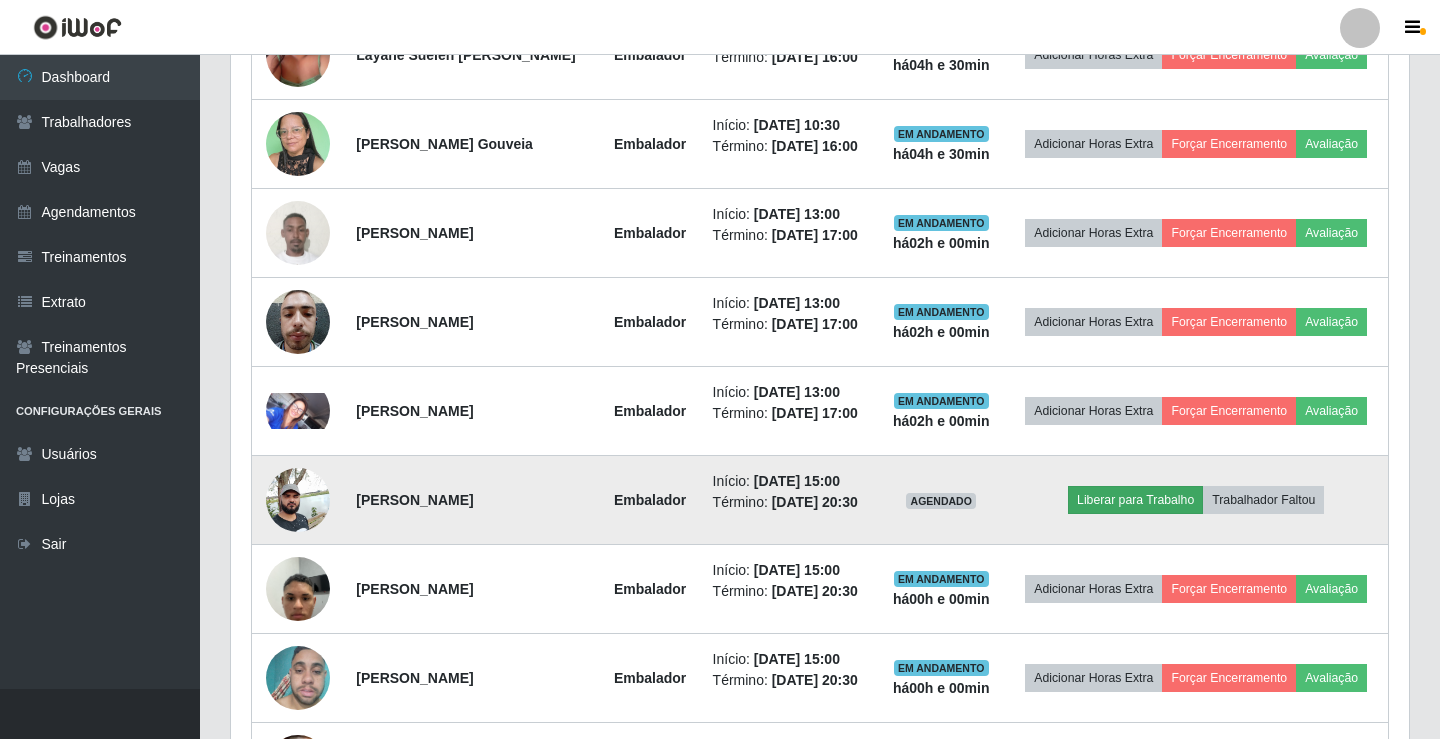 scroll, scrollTop: 999585, scrollLeft: 998837, axis: both 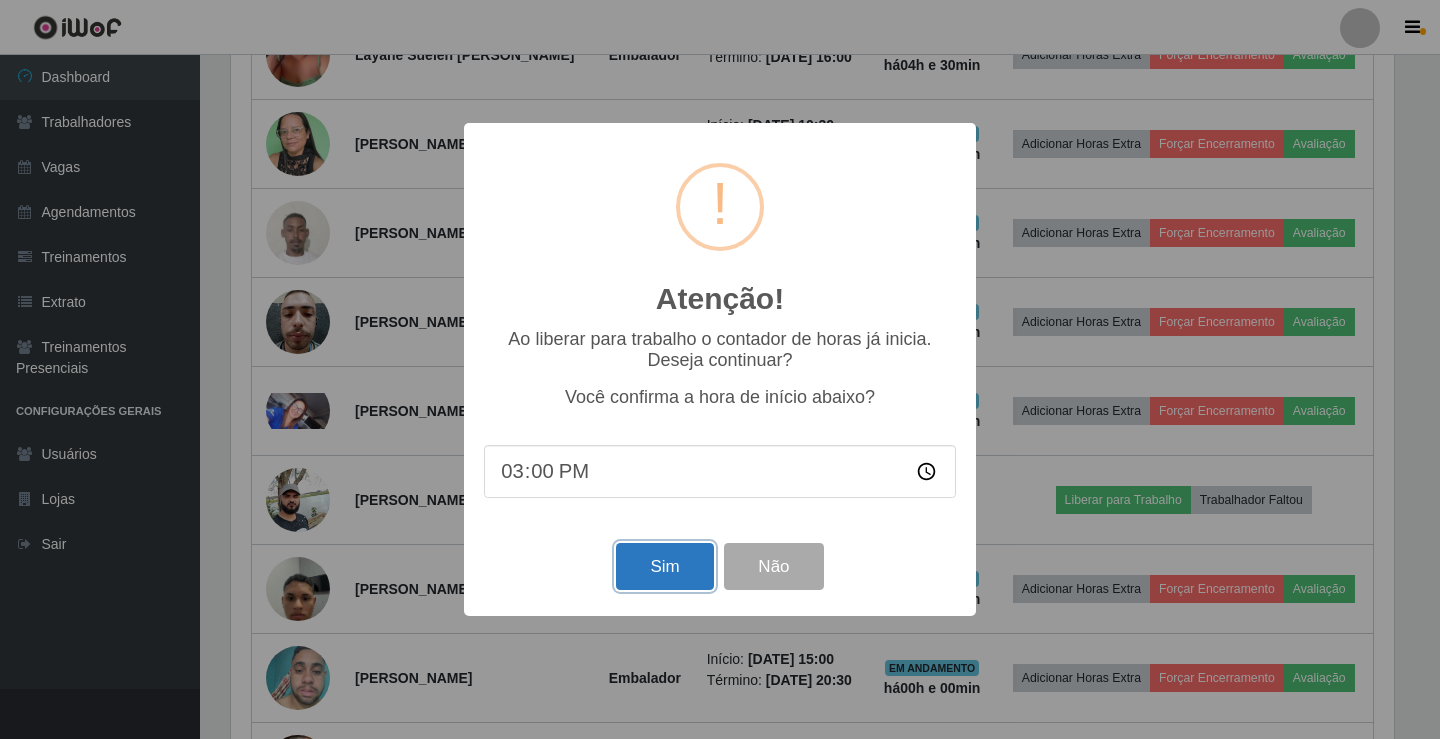 click on "Sim" at bounding box center [664, 566] 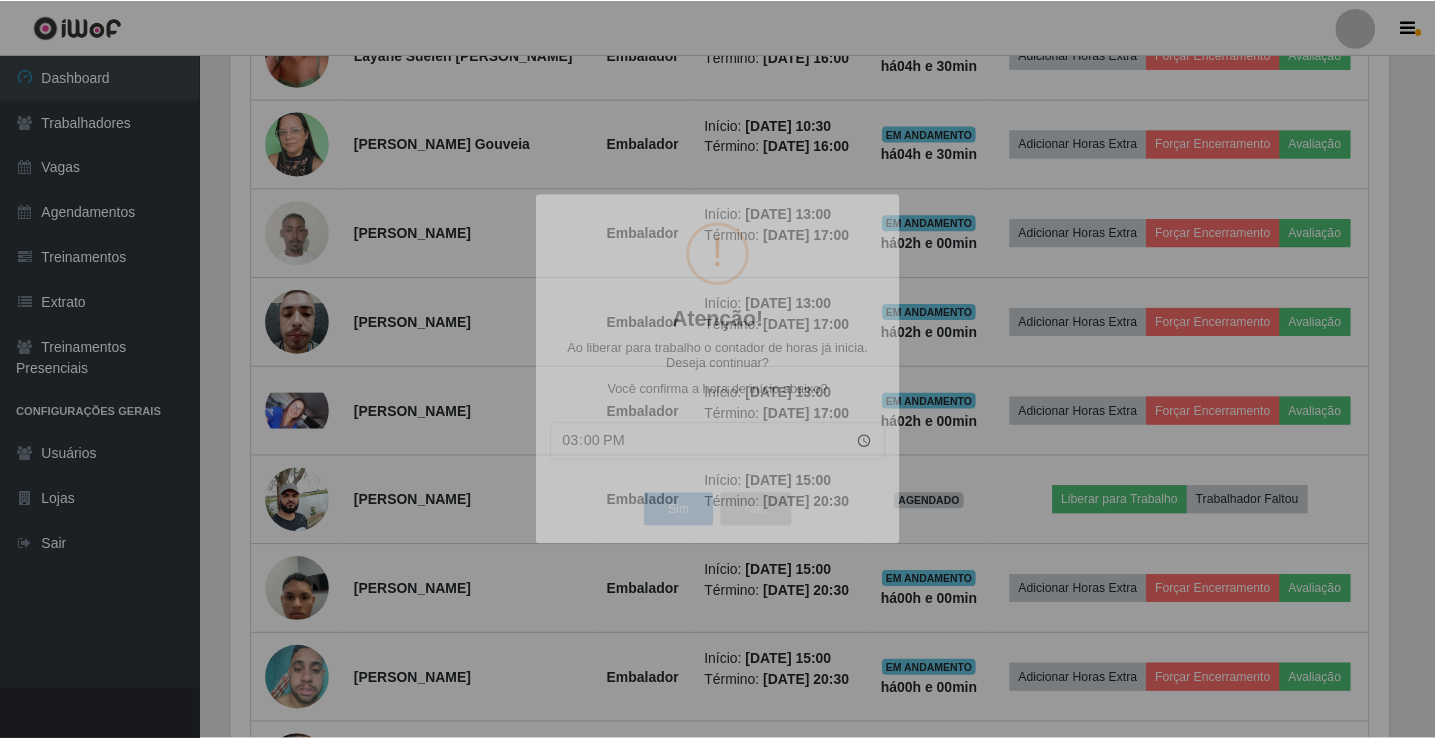 scroll, scrollTop: 999585, scrollLeft: 998827, axis: both 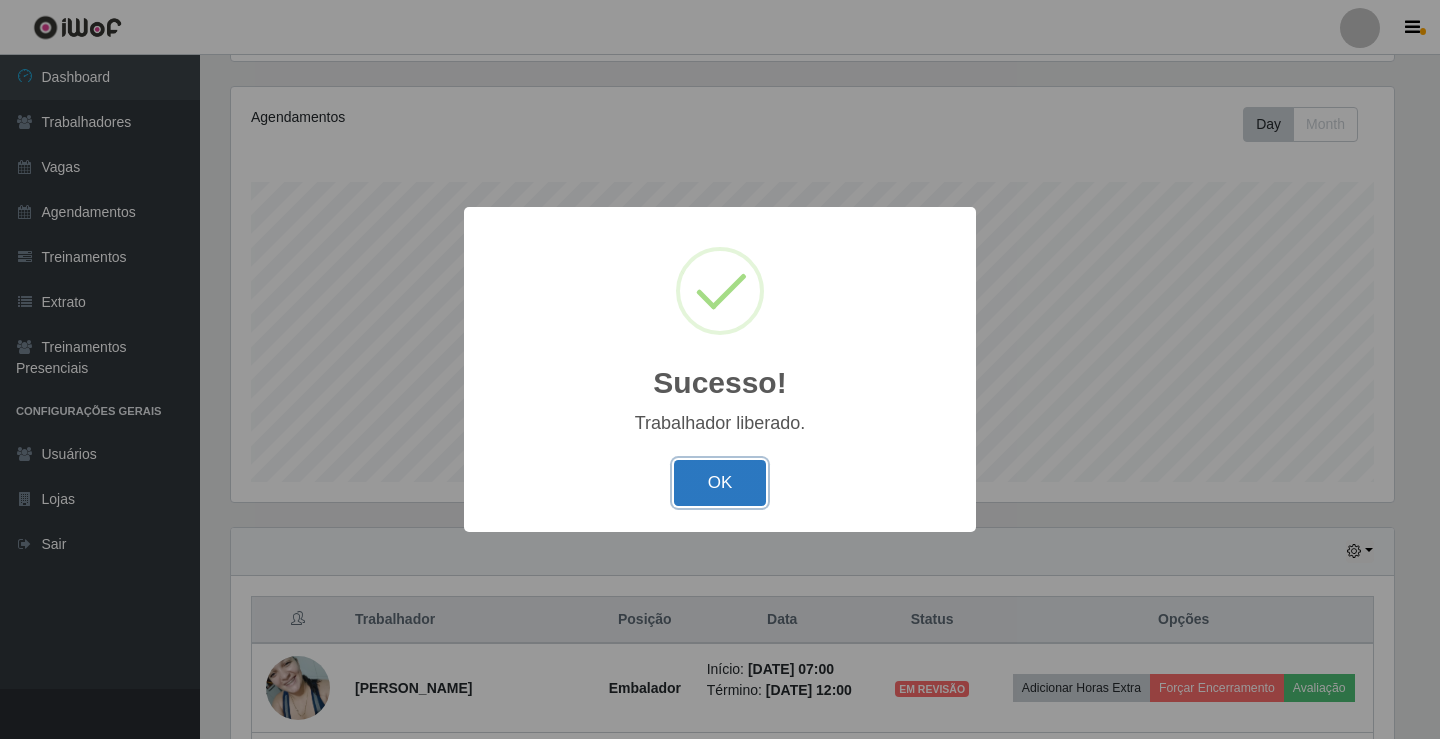 click on "OK" at bounding box center (720, 483) 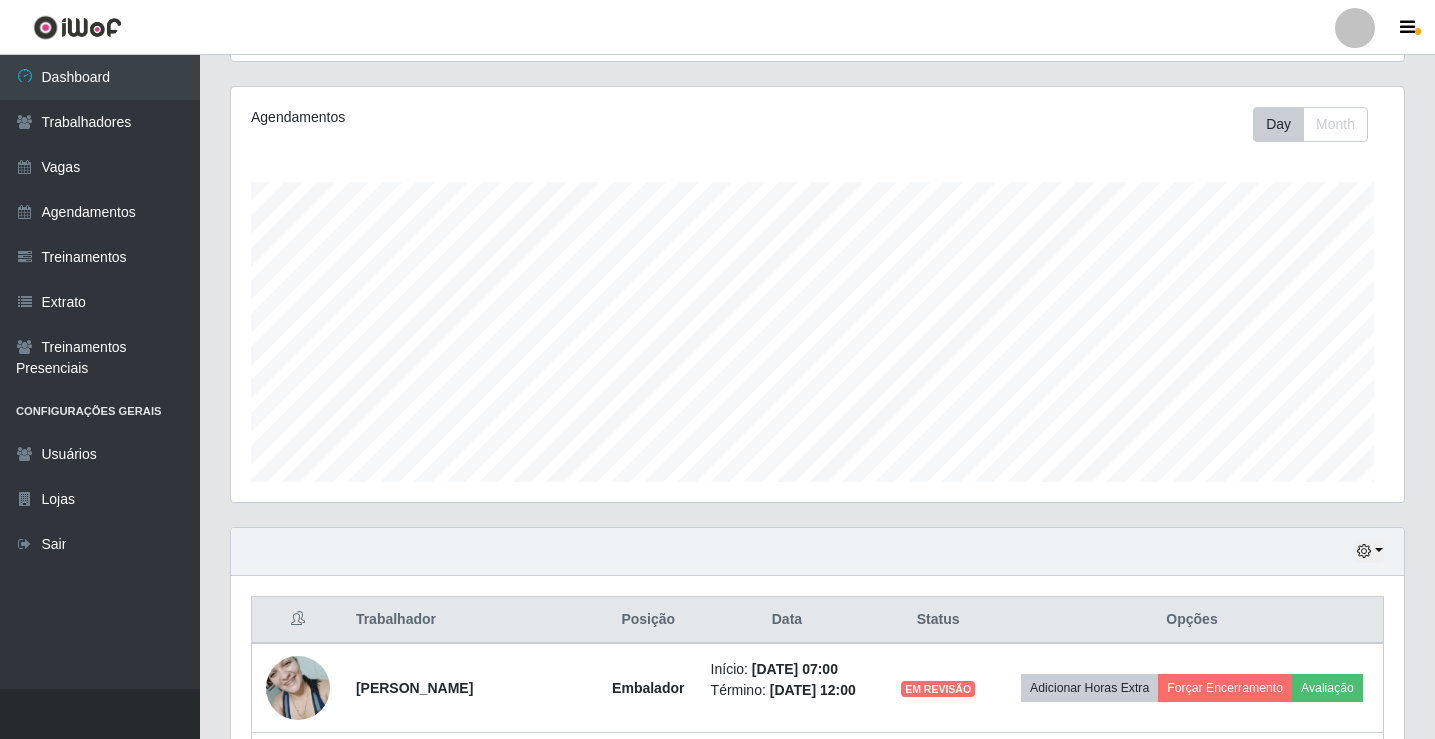 scroll, scrollTop: 999585, scrollLeft: 998827, axis: both 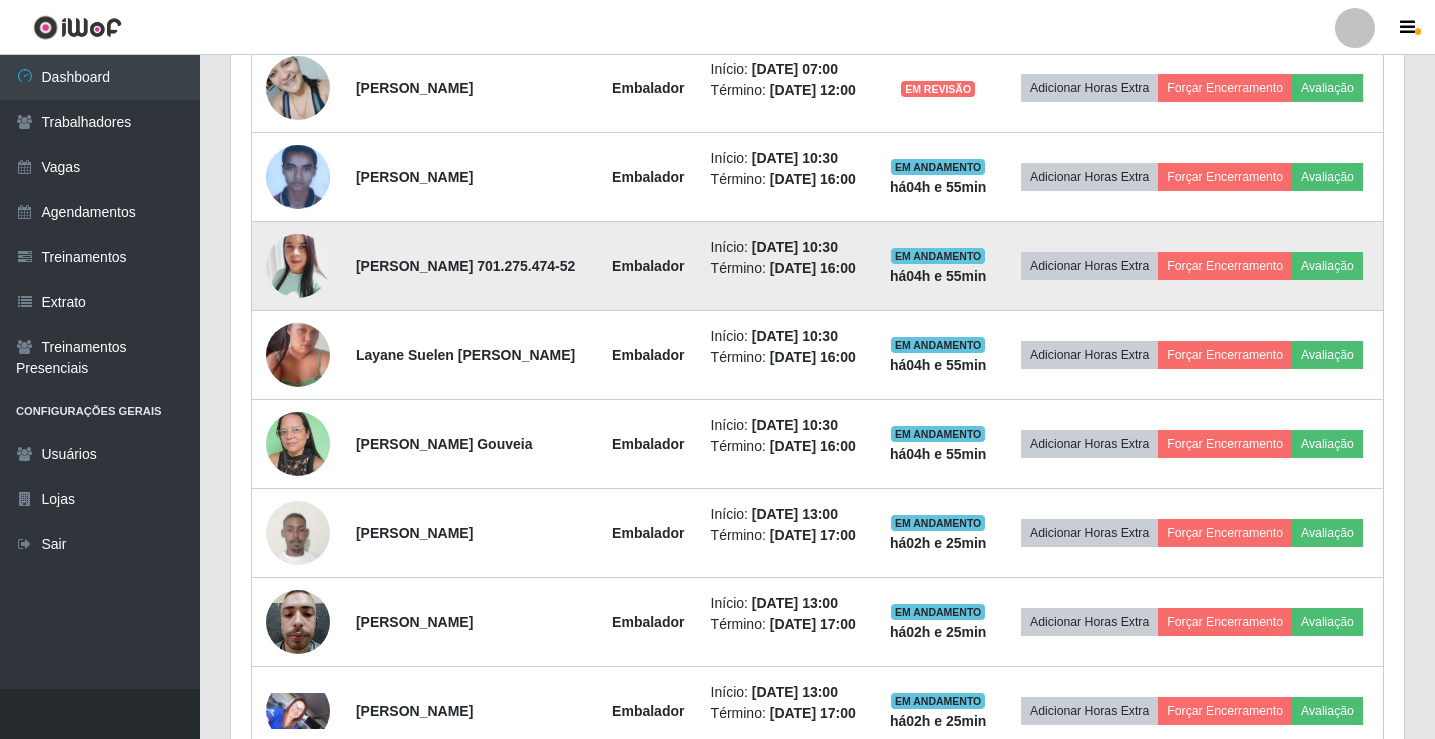 click at bounding box center [298, 266] 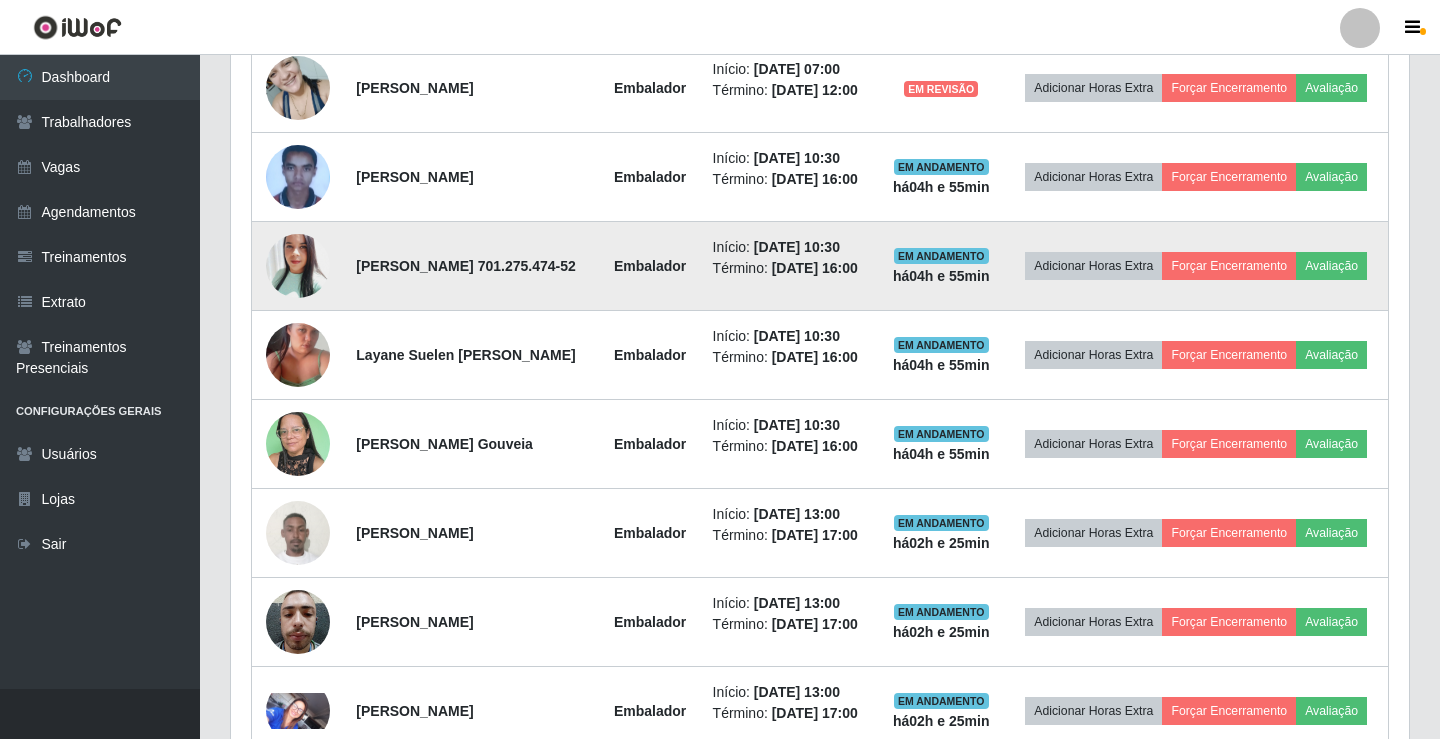 scroll, scrollTop: 999585, scrollLeft: 998837, axis: both 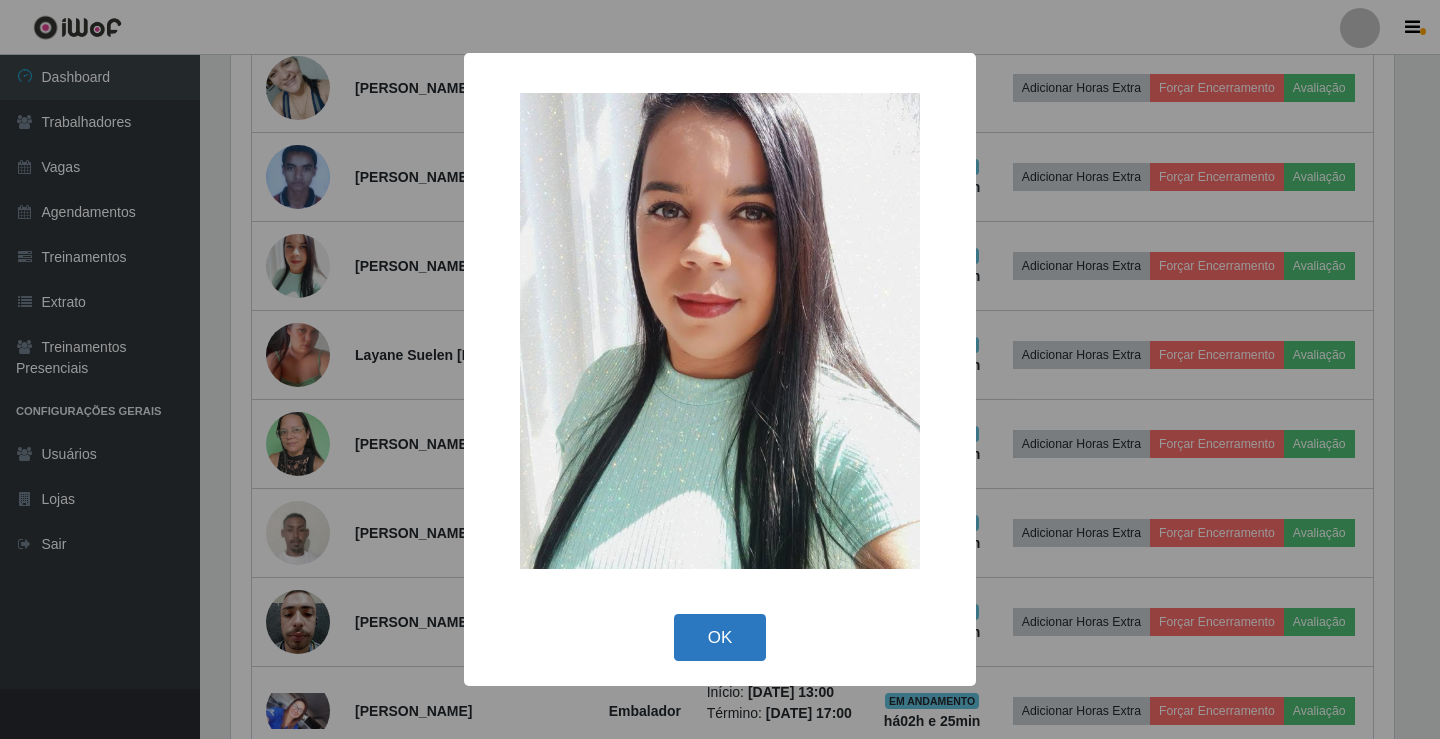 click on "OK" at bounding box center [720, 637] 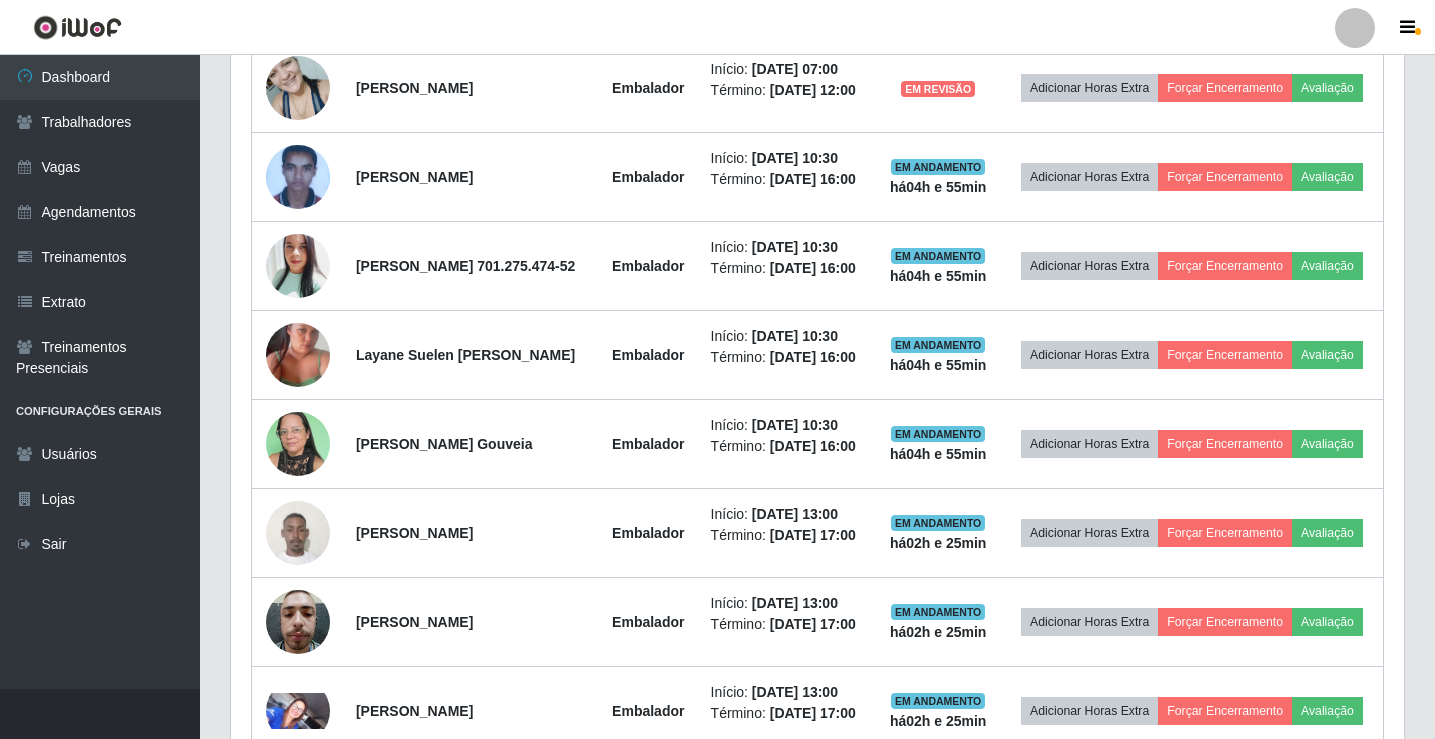 scroll, scrollTop: 999585, scrollLeft: 998827, axis: both 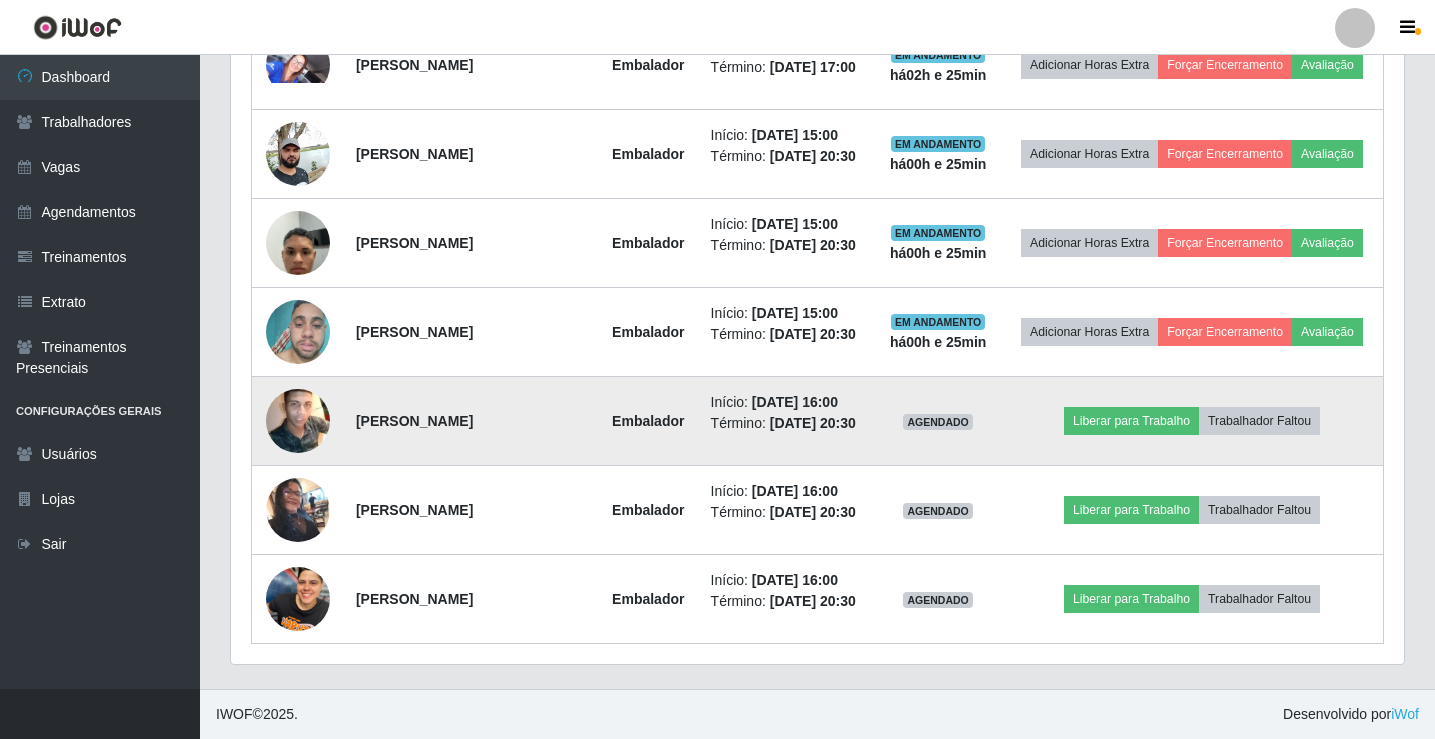 click at bounding box center [298, 421] 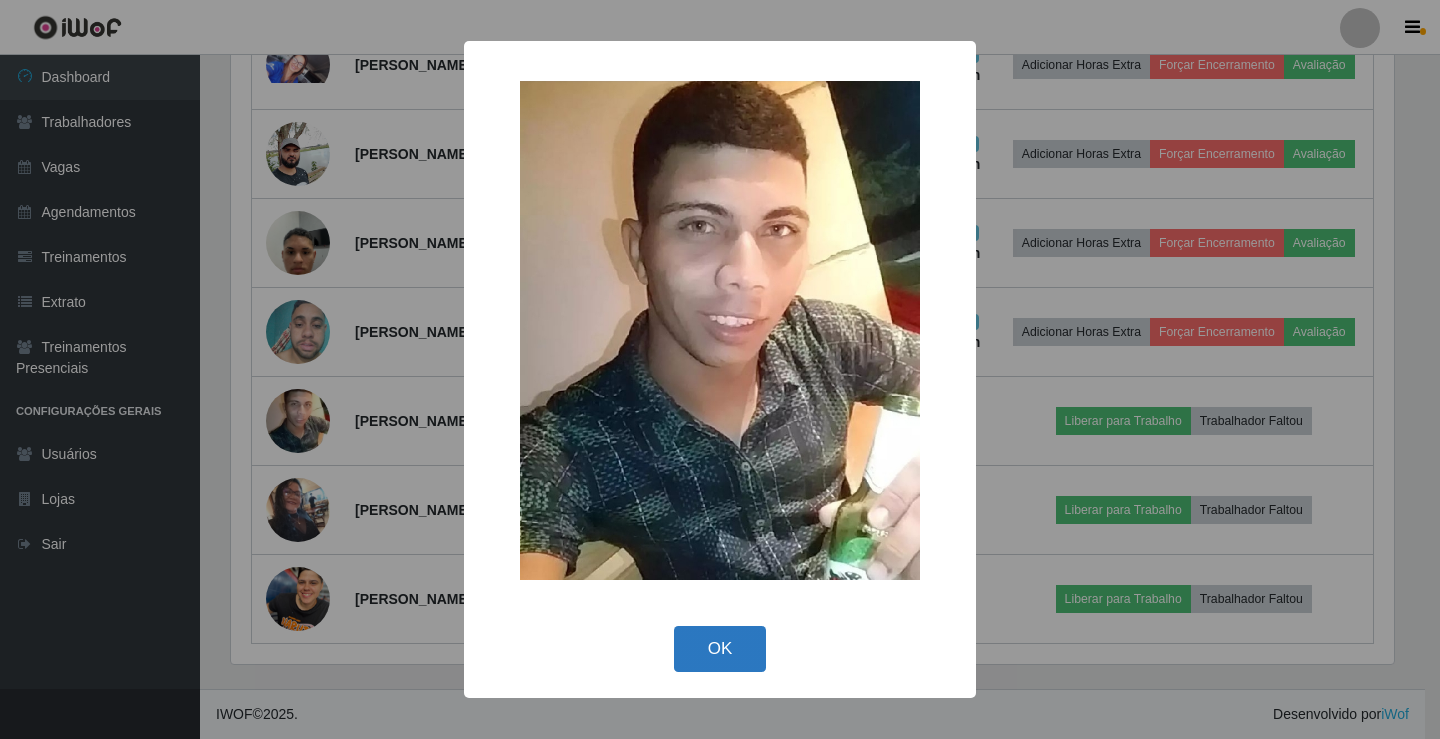 click on "OK" at bounding box center (720, 649) 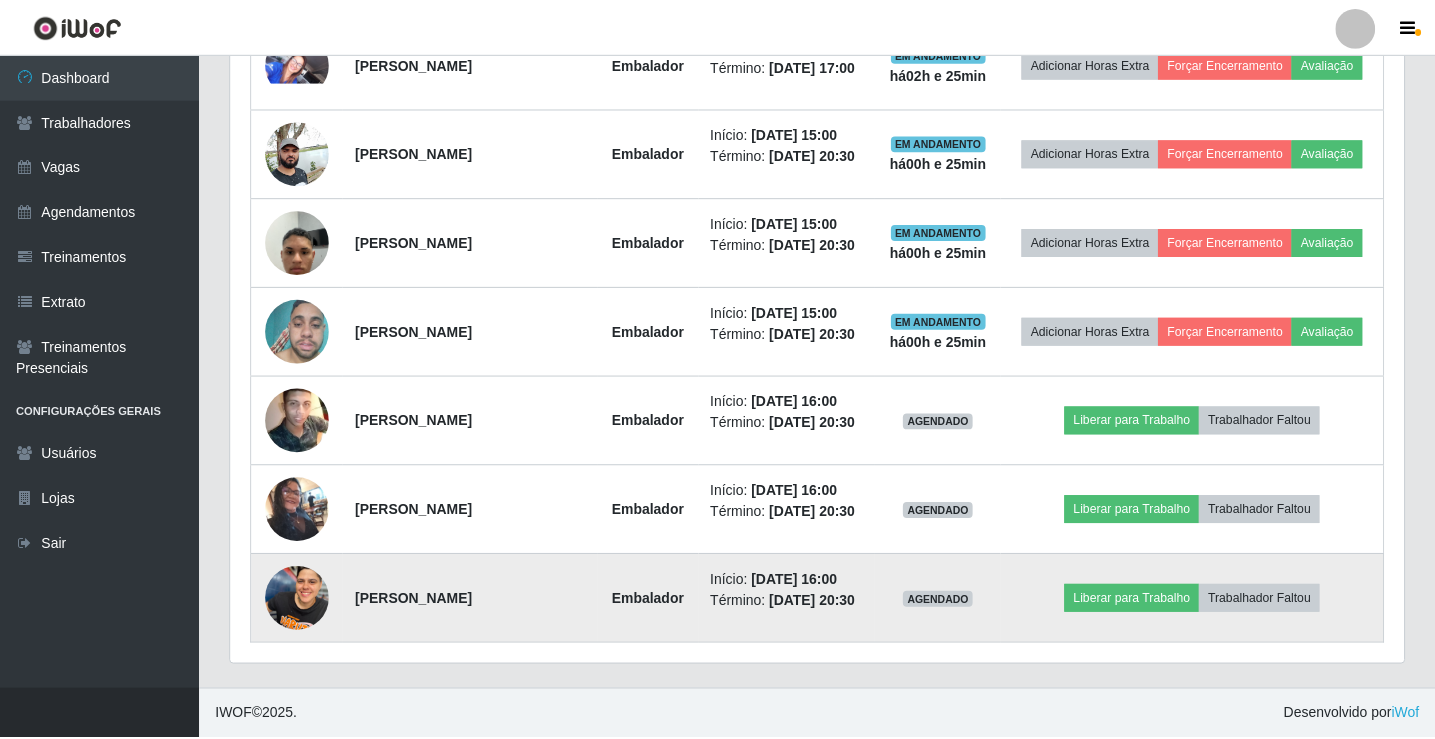 scroll, scrollTop: 999585, scrollLeft: 998827, axis: both 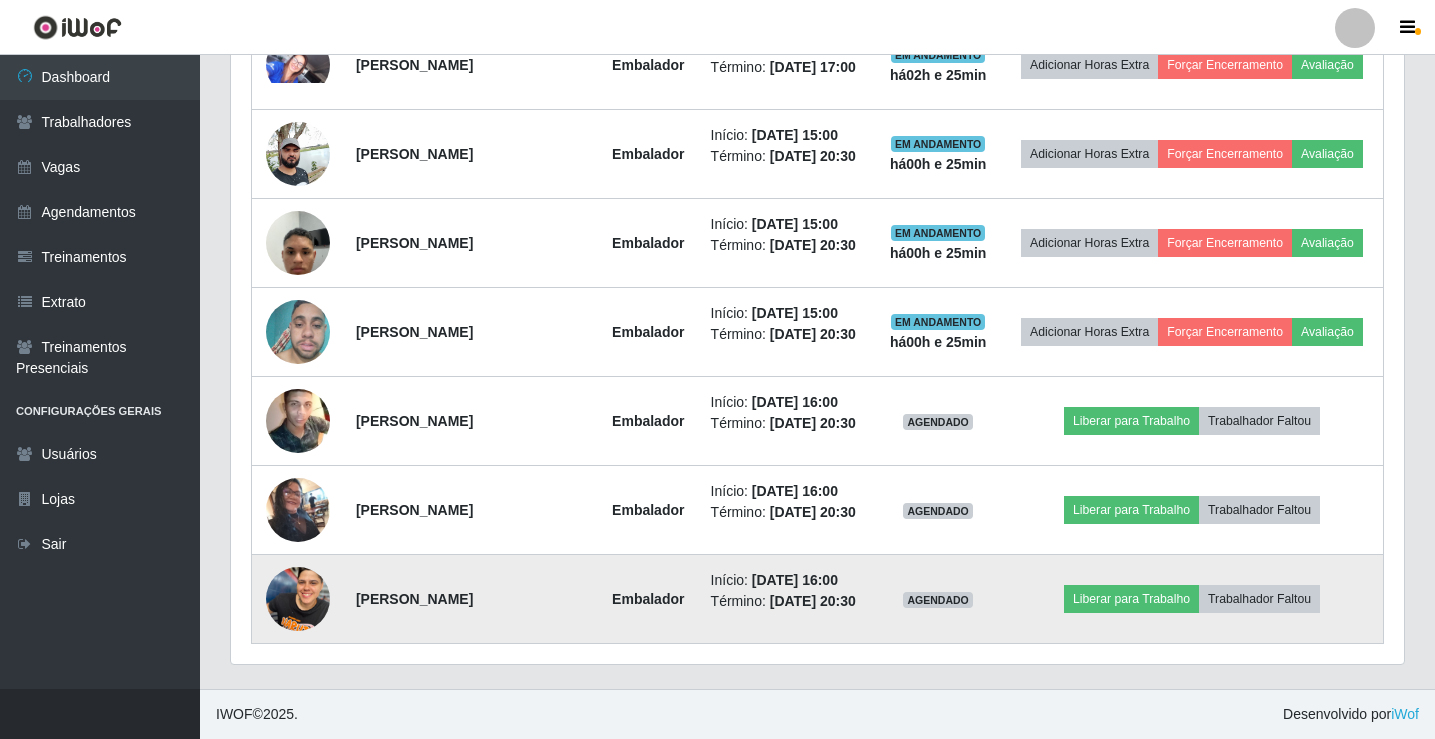 click at bounding box center (298, 598) 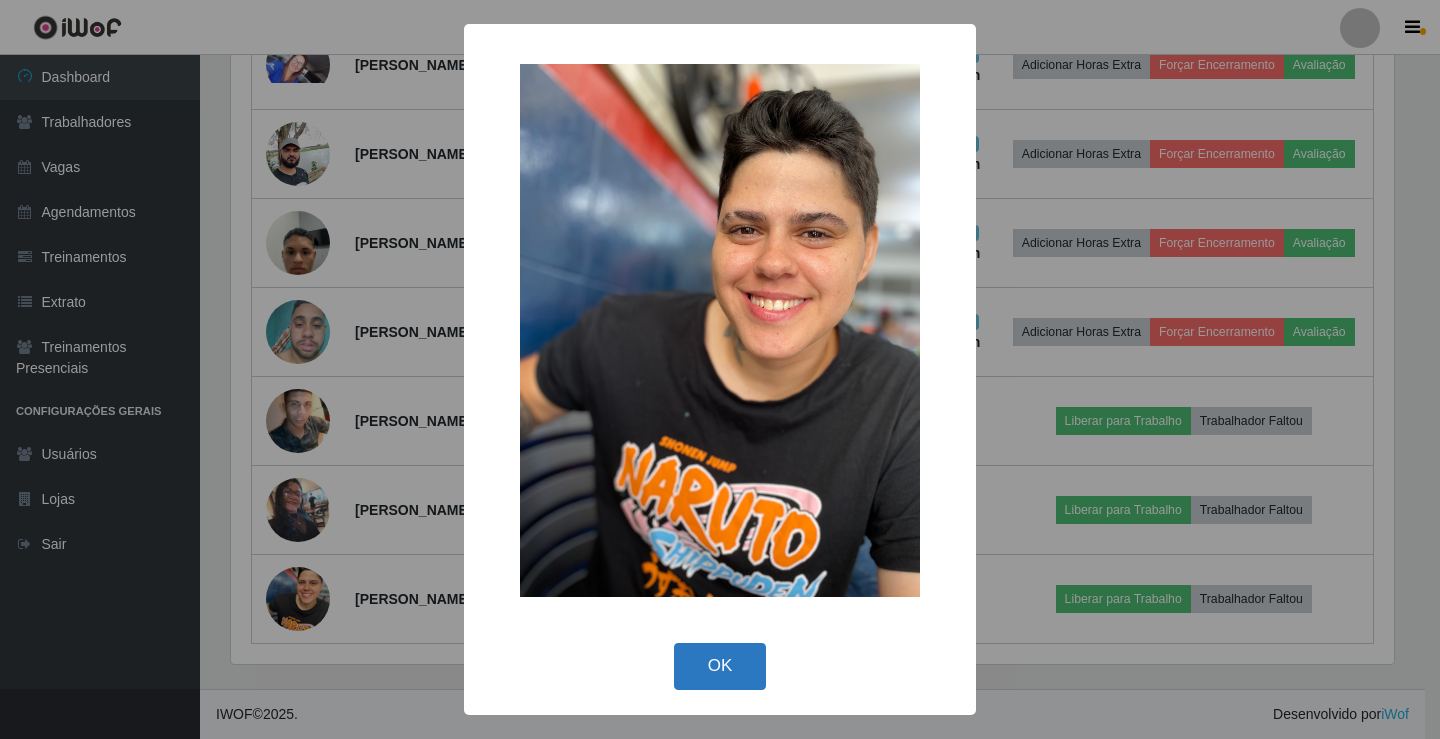 click on "OK" at bounding box center [720, 666] 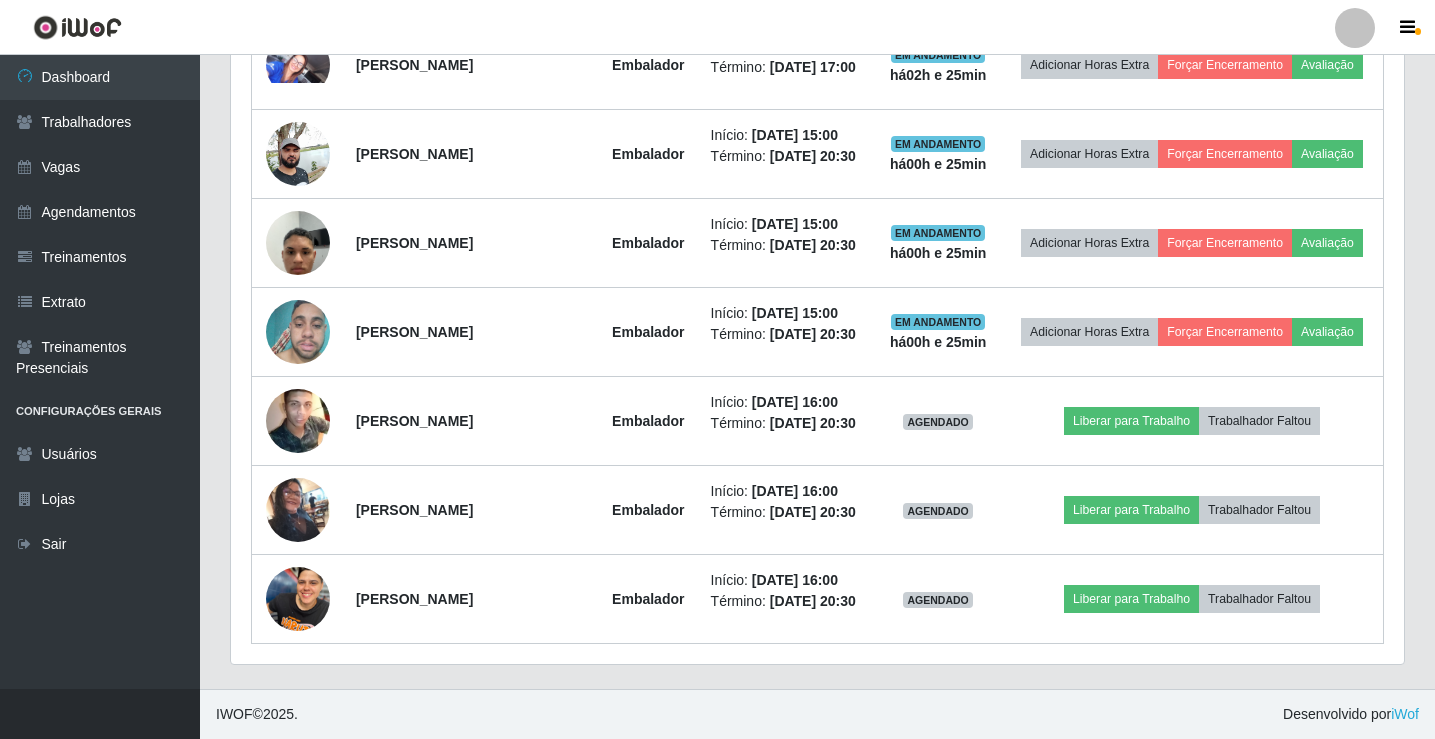 scroll, scrollTop: 999585, scrollLeft: 998827, axis: both 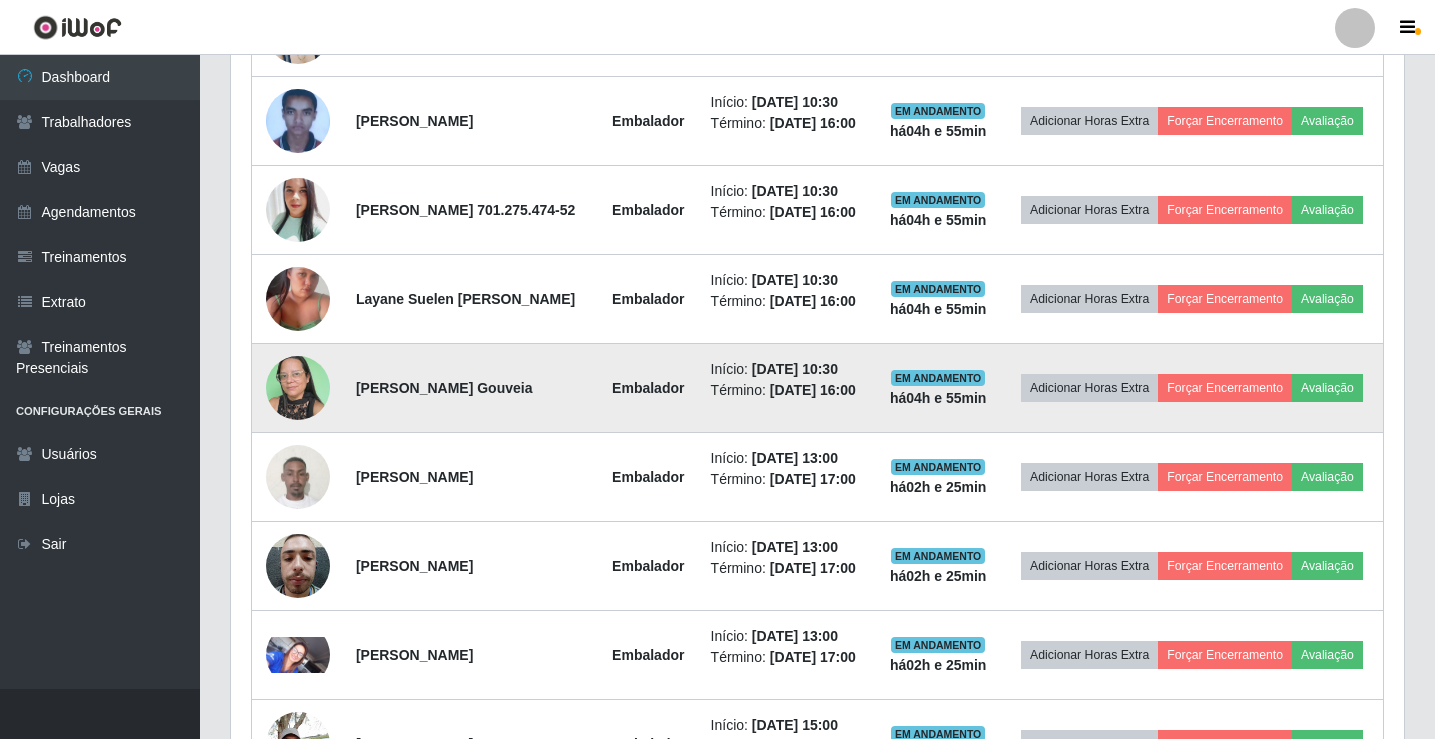 click at bounding box center (298, 387) 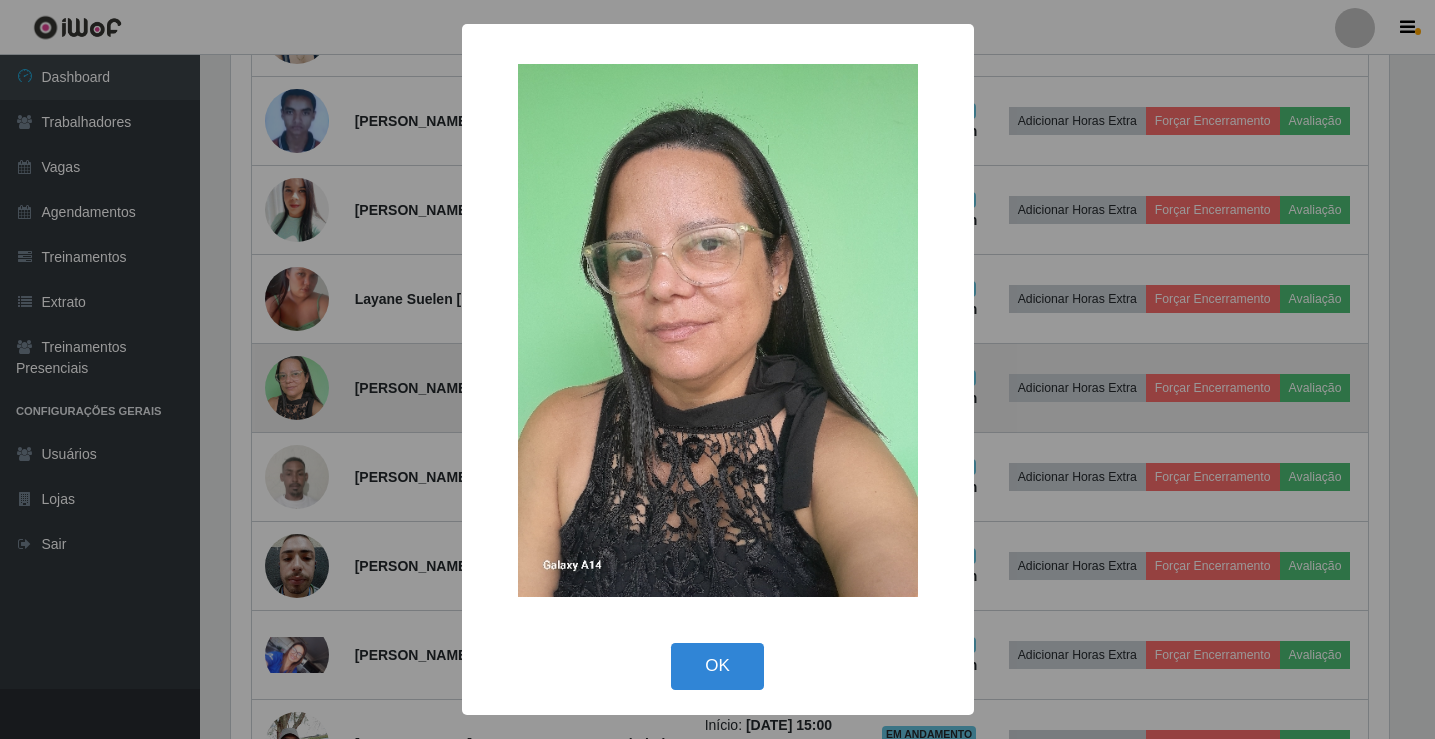 scroll, scrollTop: 999585, scrollLeft: 998837, axis: both 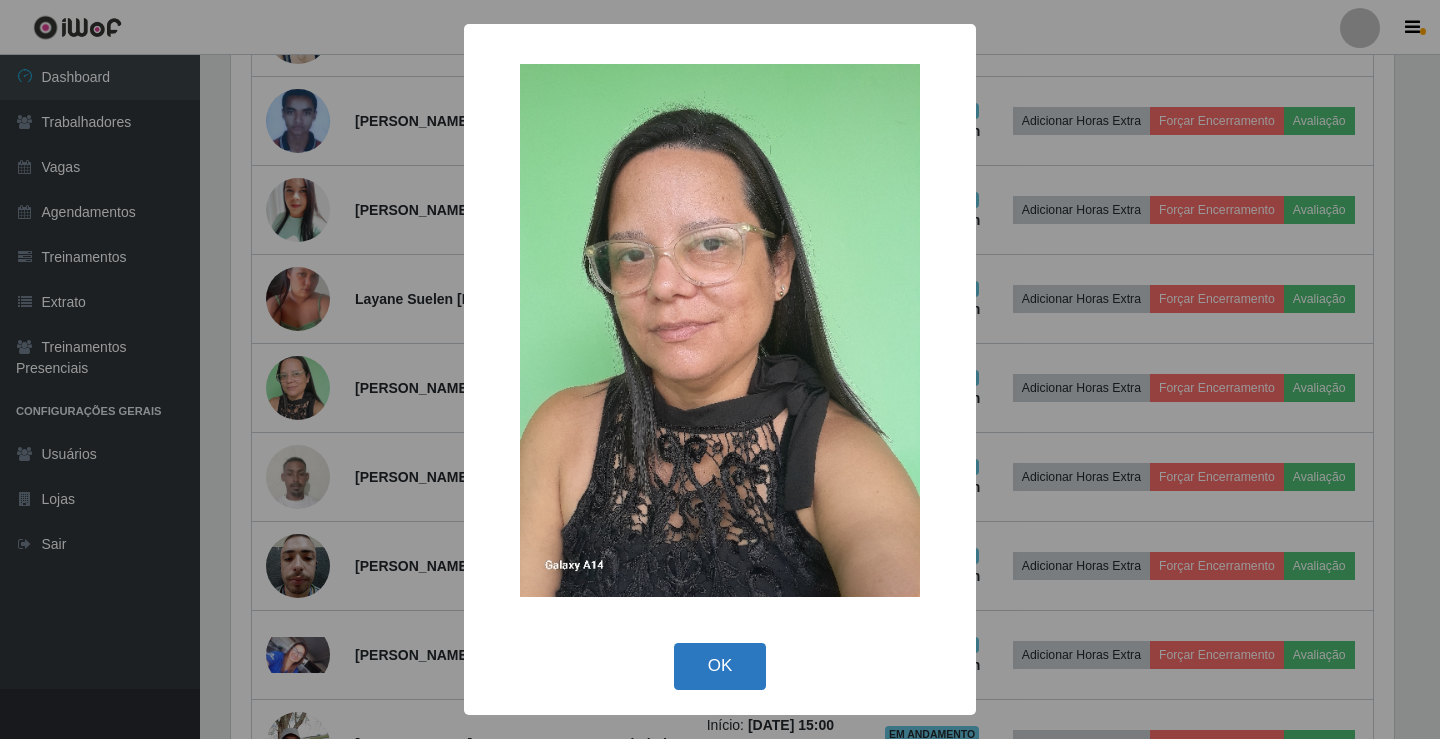 click on "OK" at bounding box center (720, 666) 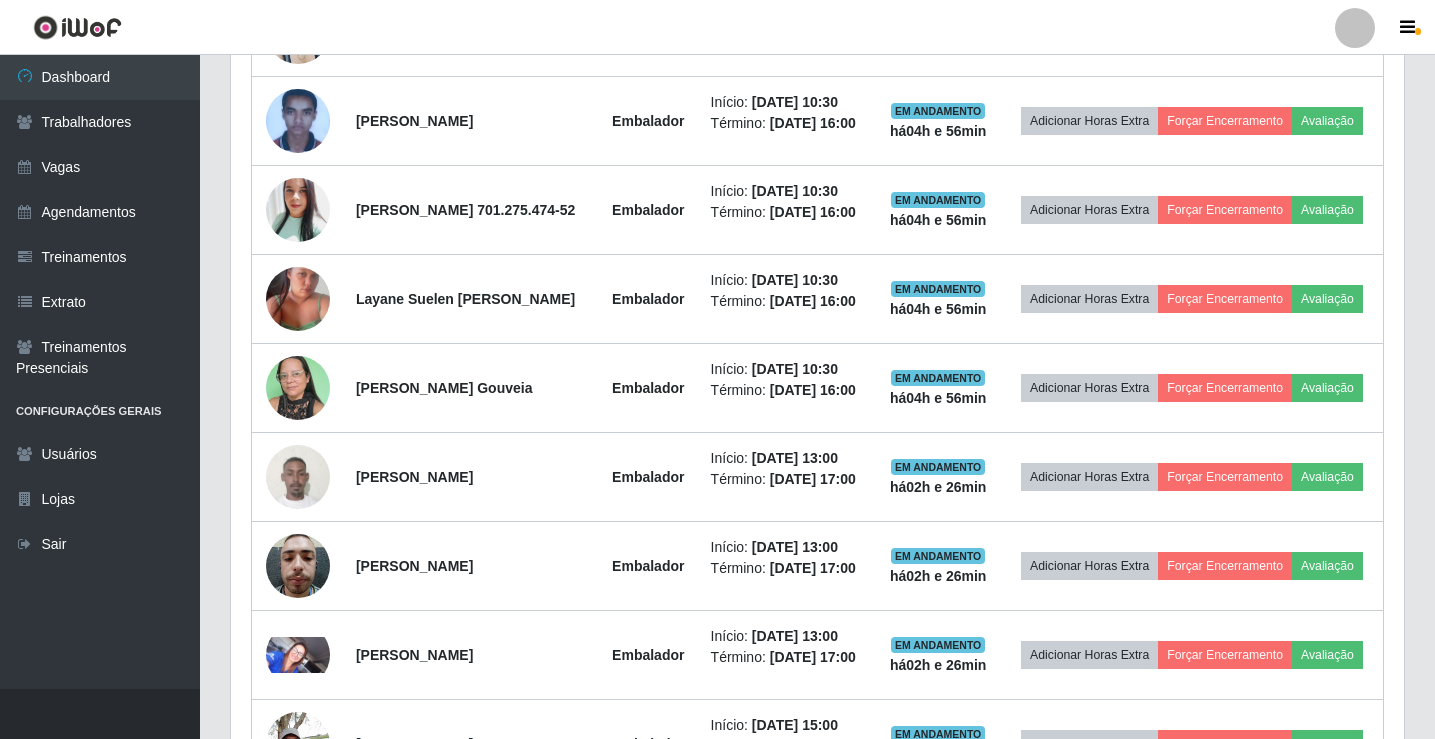 scroll, scrollTop: 999585, scrollLeft: 998827, axis: both 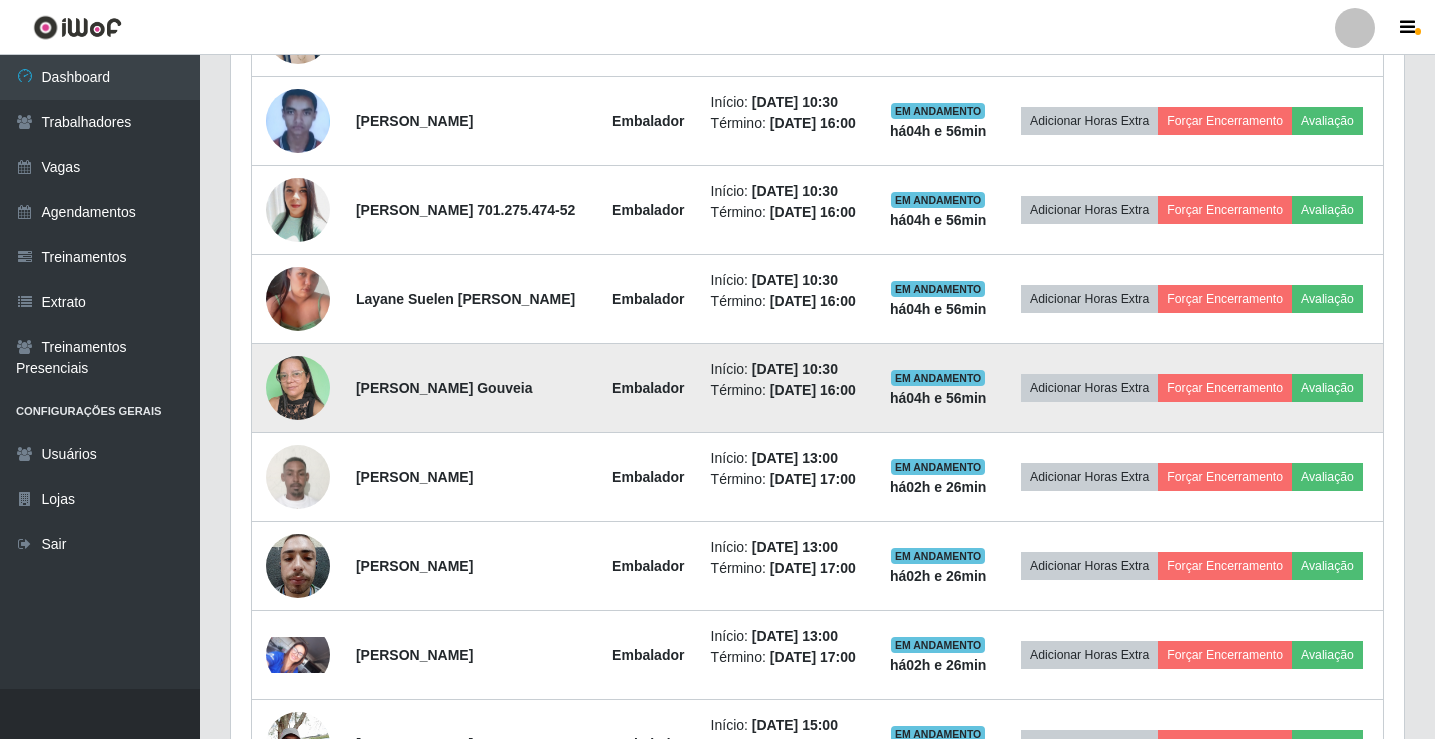 click at bounding box center [298, 387] 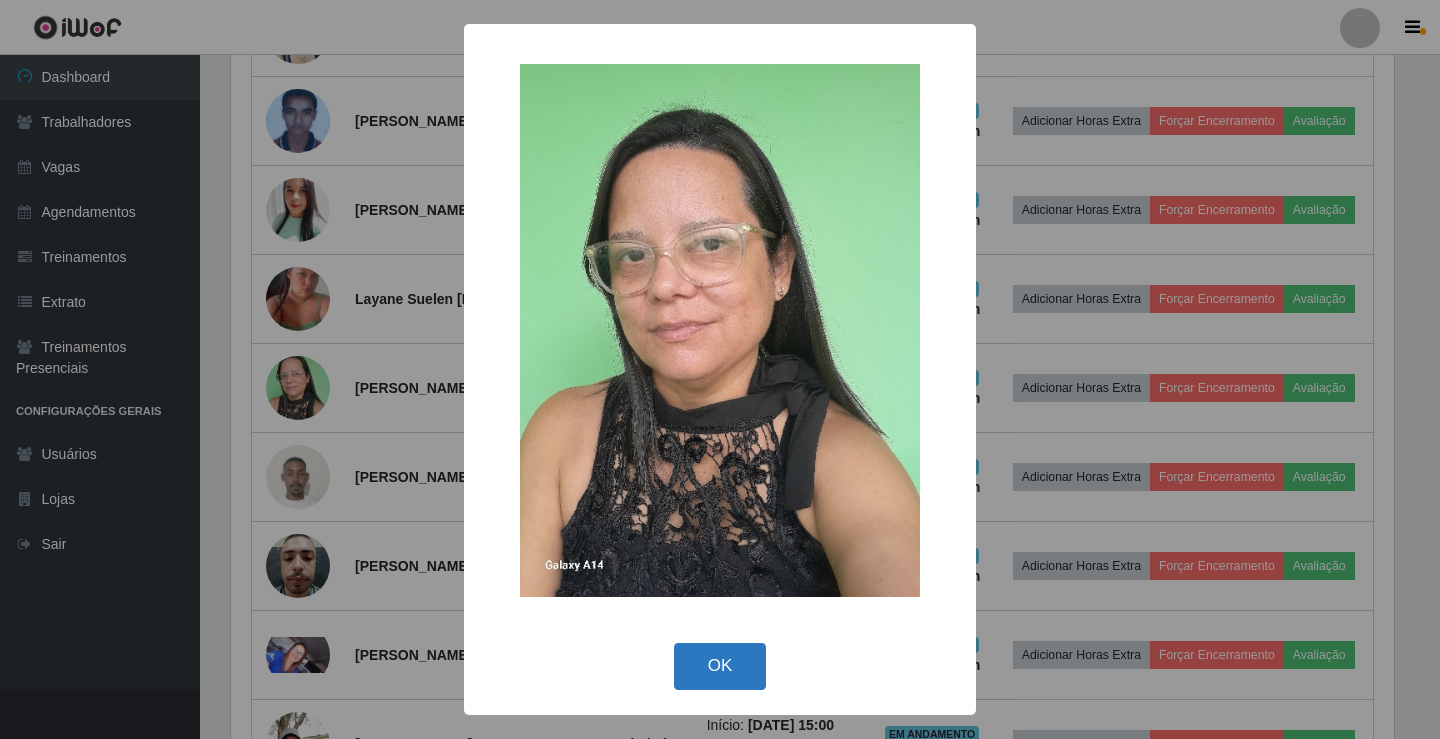 click on "OK" at bounding box center (720, 666) 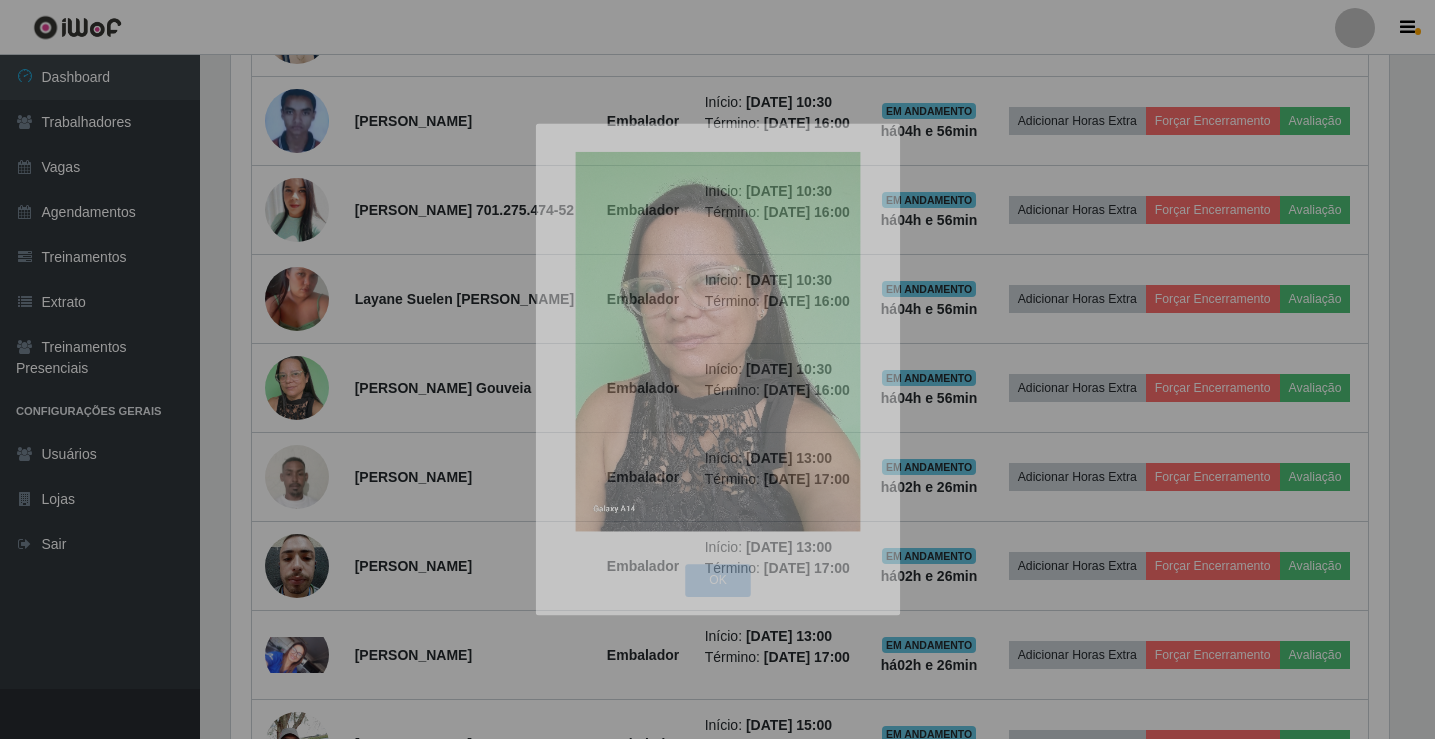 scroll, scrollTop: 999585, scrollLeft: 998827, axis: both 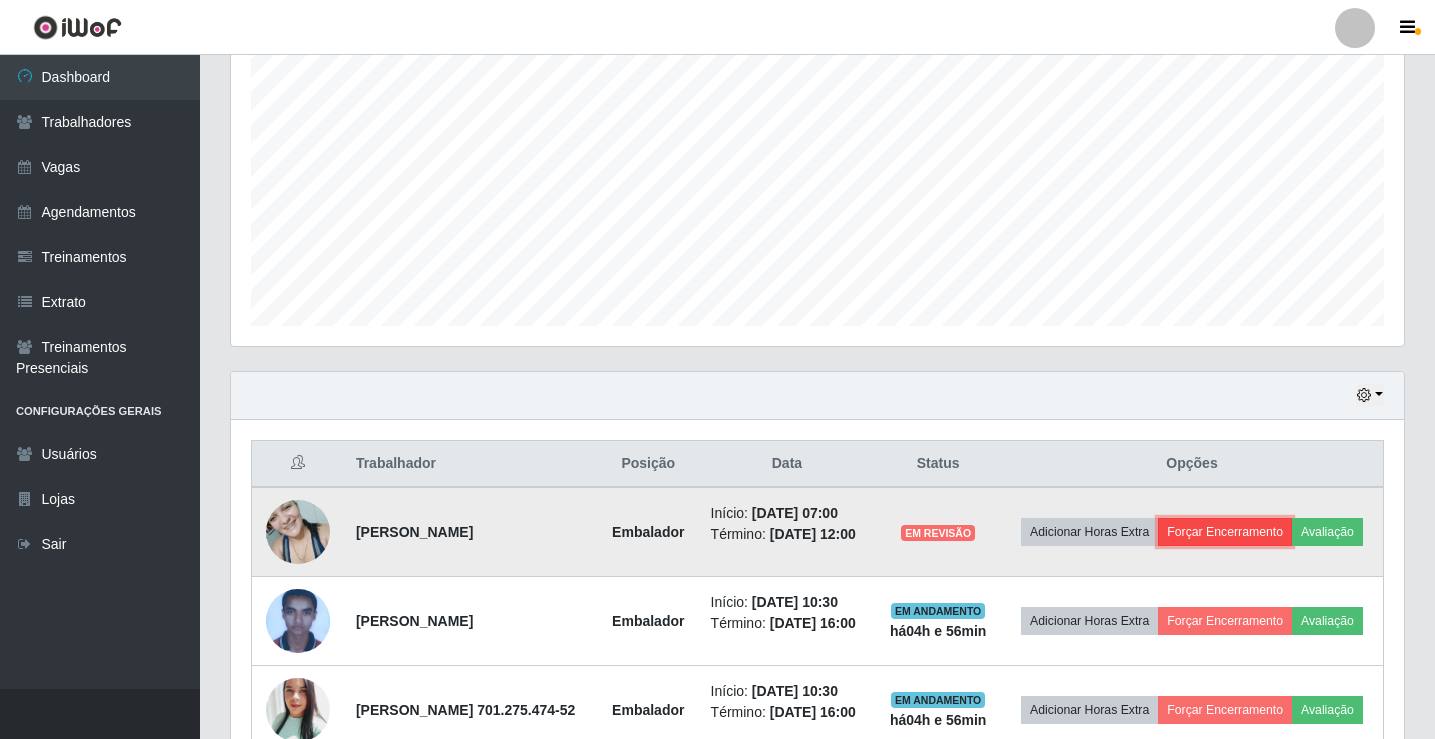 click on "Forçar Encerramento" at bounding box center [1225, 532] 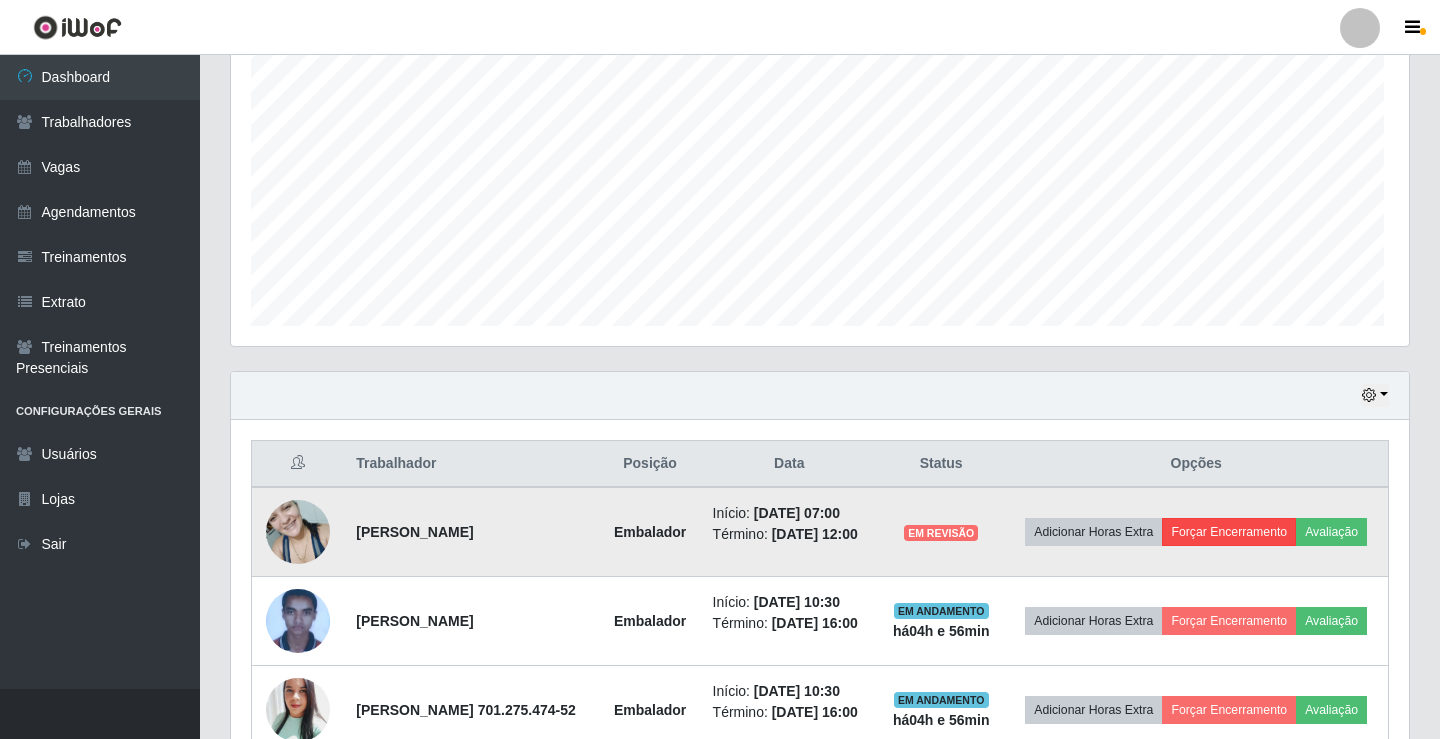 scroll, scrollTop: 999585, scrollLeft: 998837, axis: both 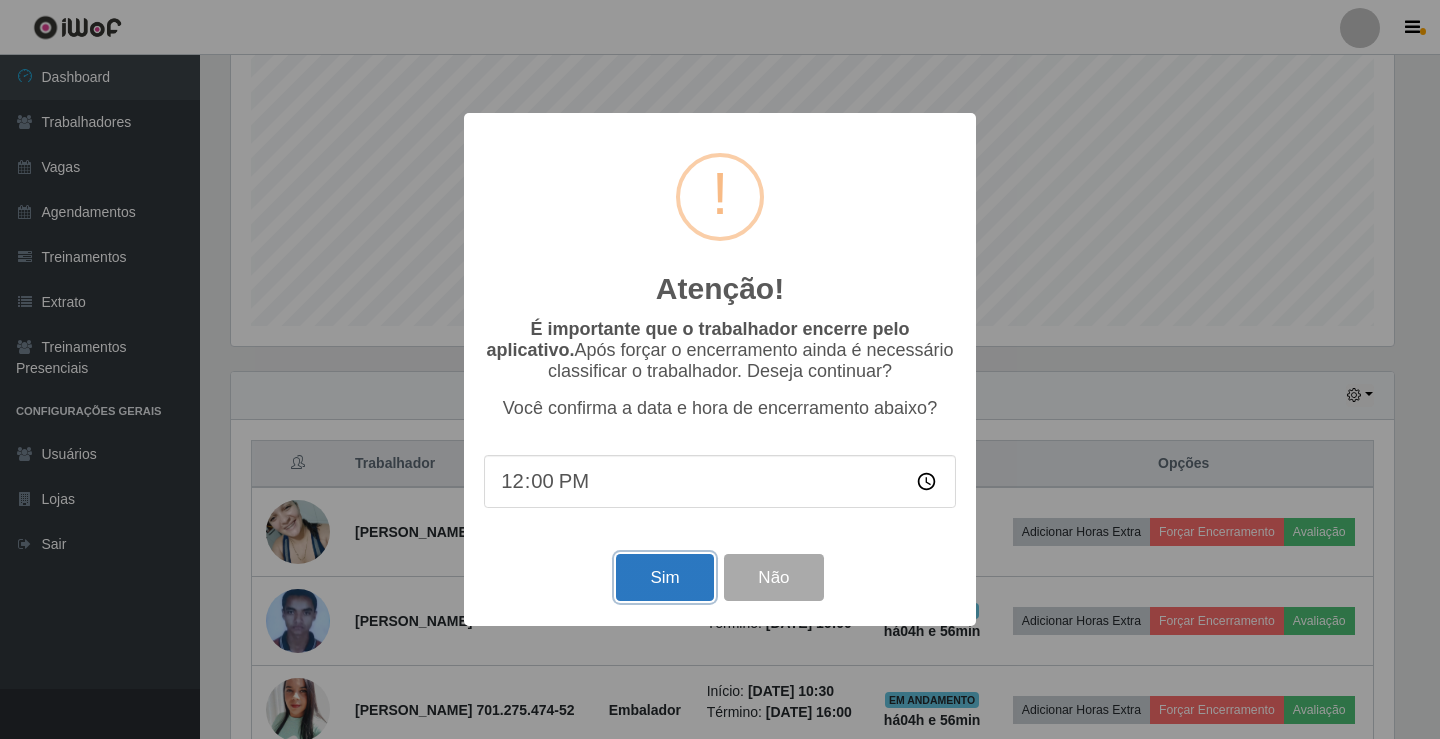 click on "Sim" at bounding box center [664, 577] 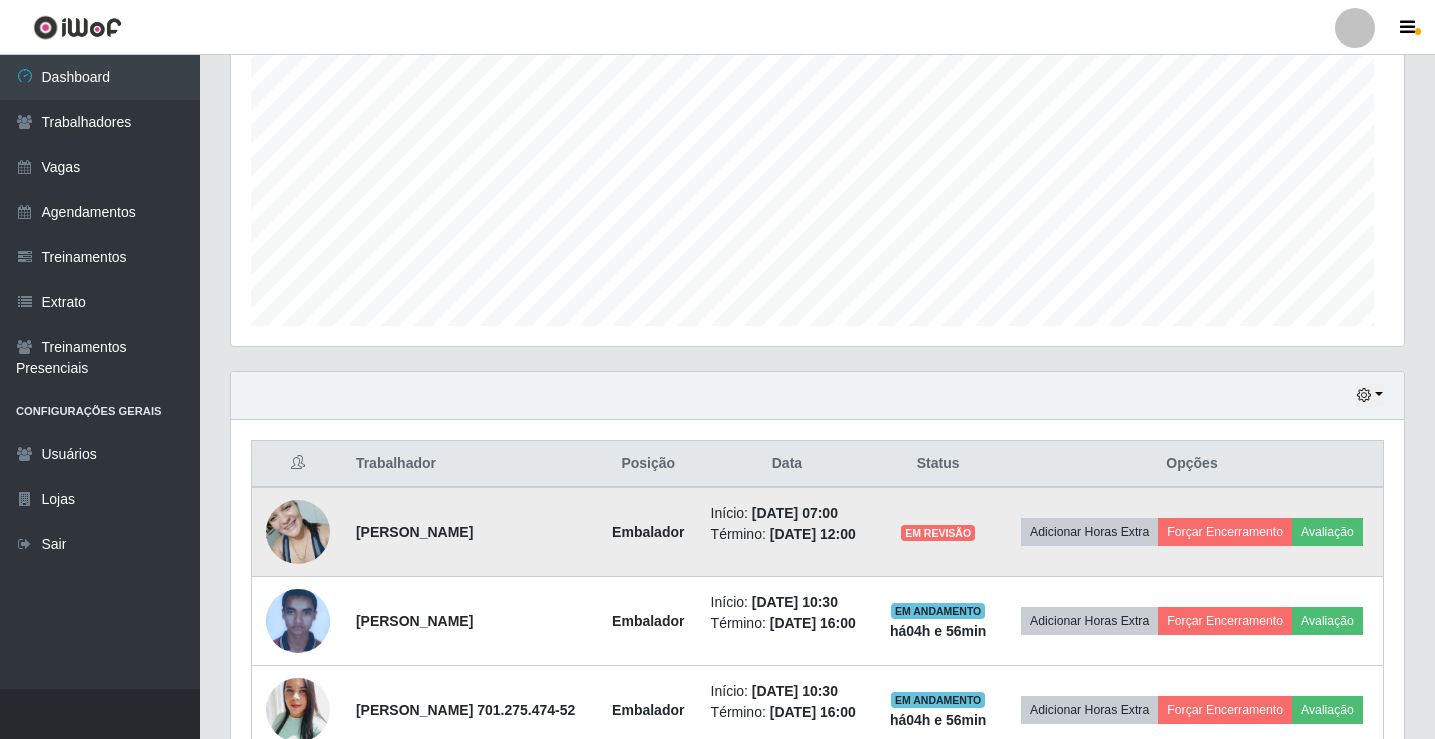 scroll, scrollTop: 999585, scrollLeft: 998827, axis: both 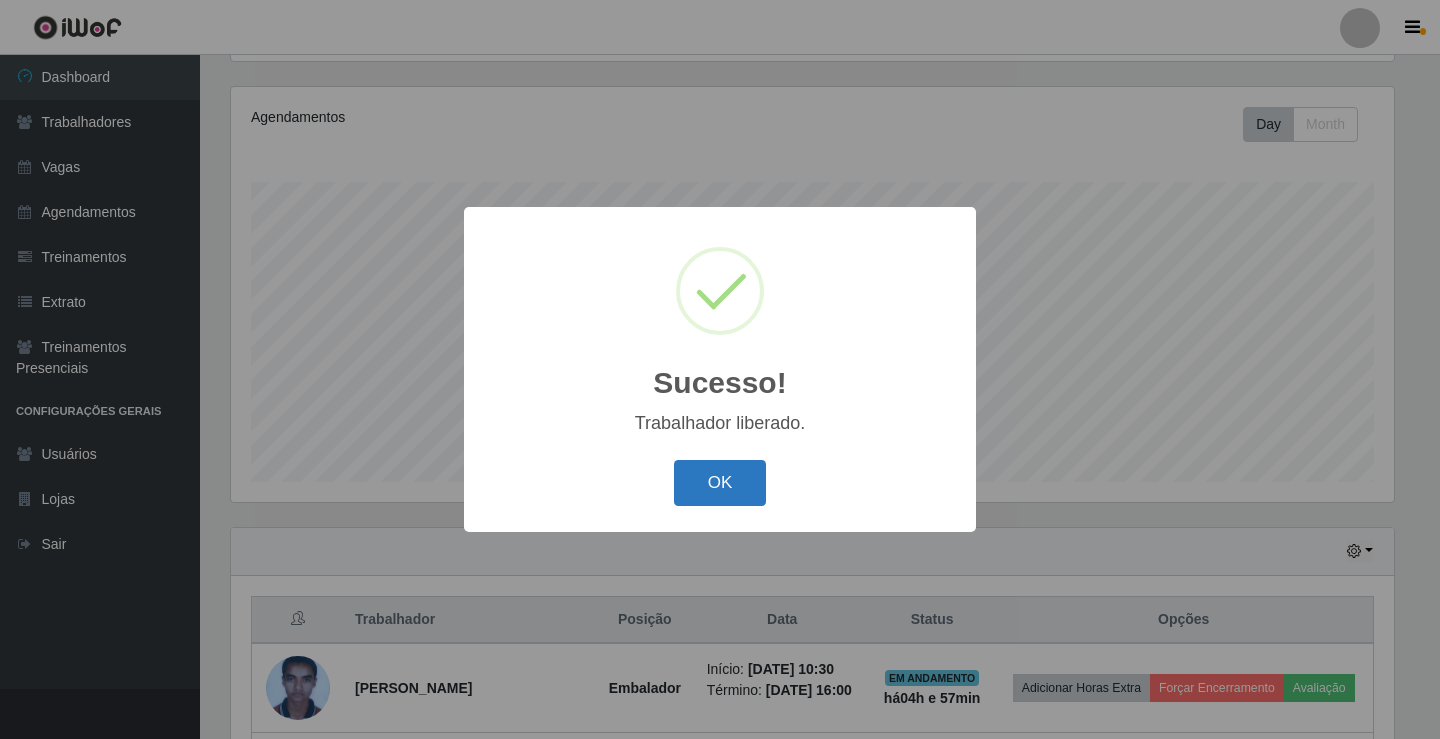 click on "OK" at bounding box center (720, 483) 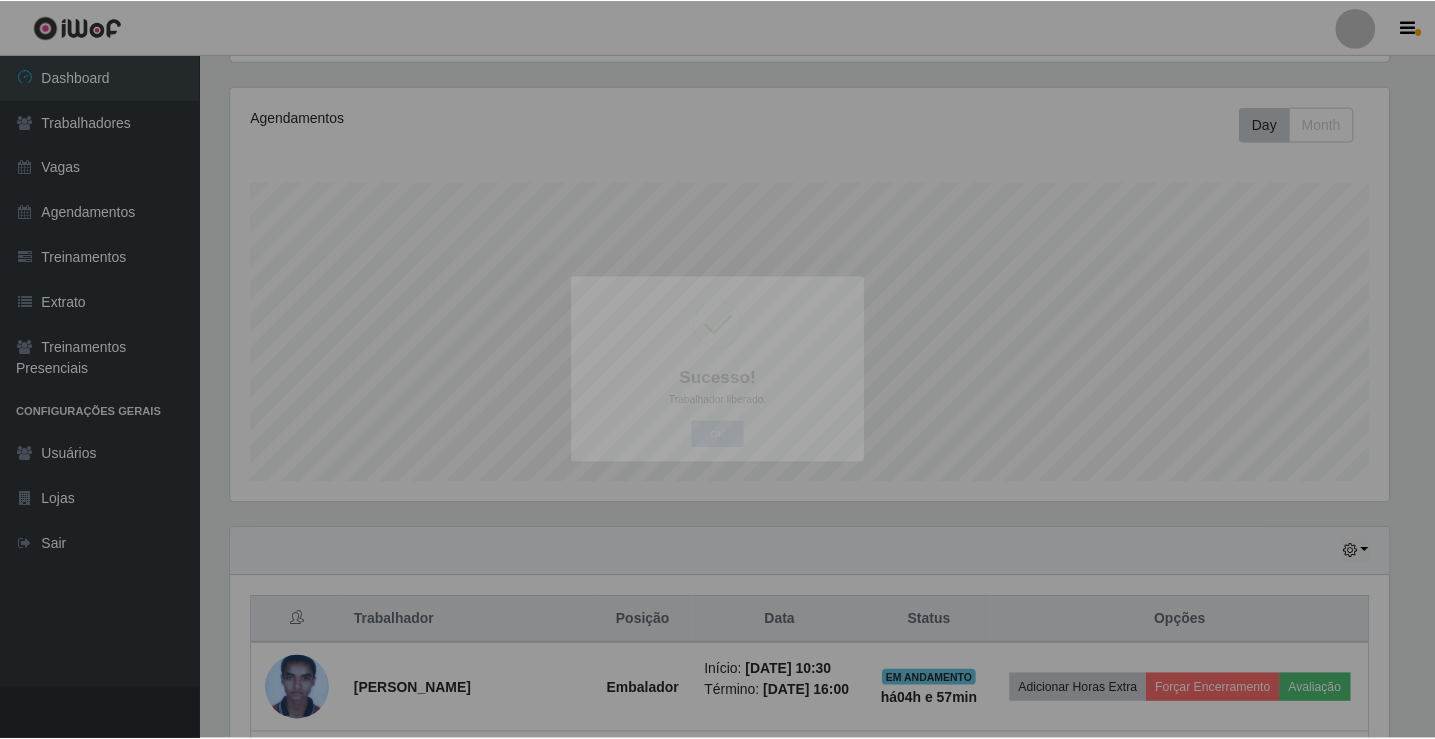 scroll, scrollTop: 999585, scrollLeft: 998827, axis: both 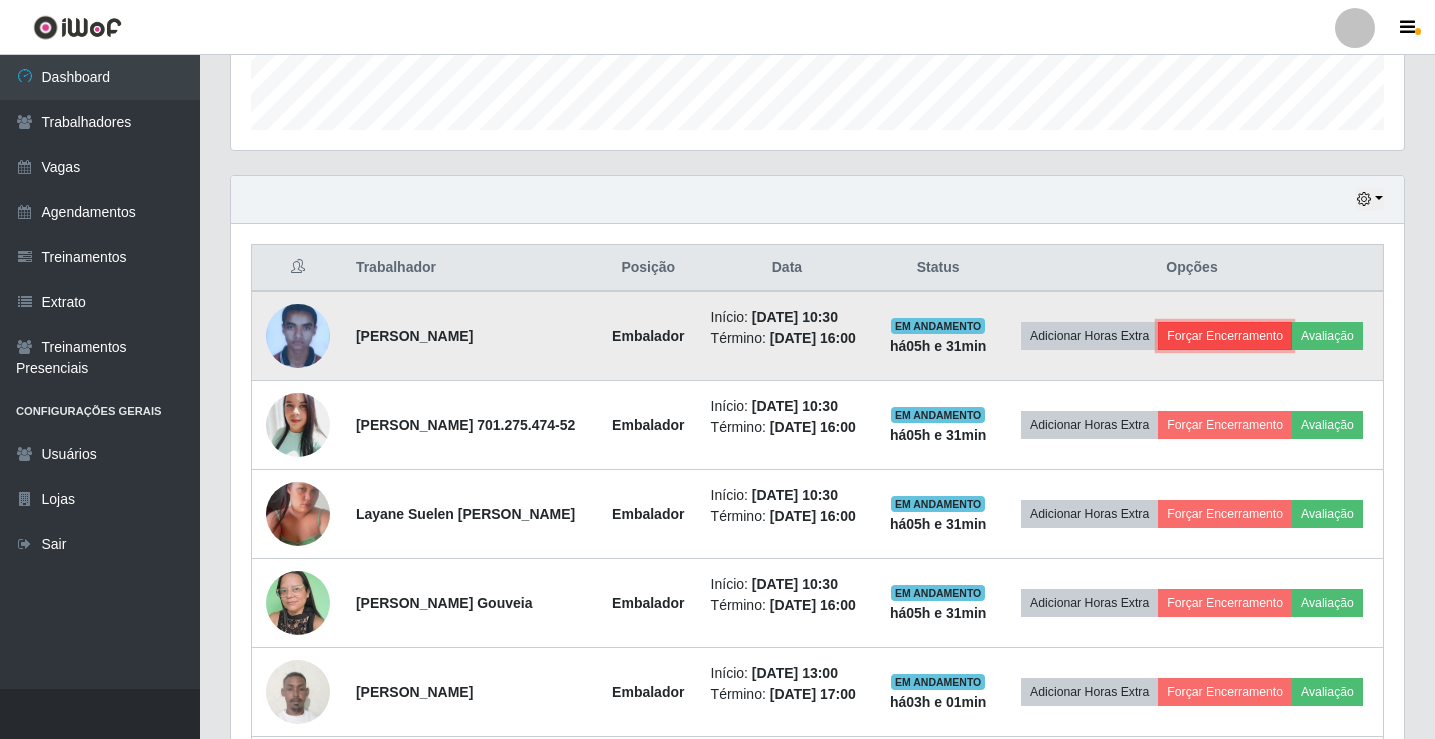 click on "Forçar Encerramento" at bounding box center [1225, 336] 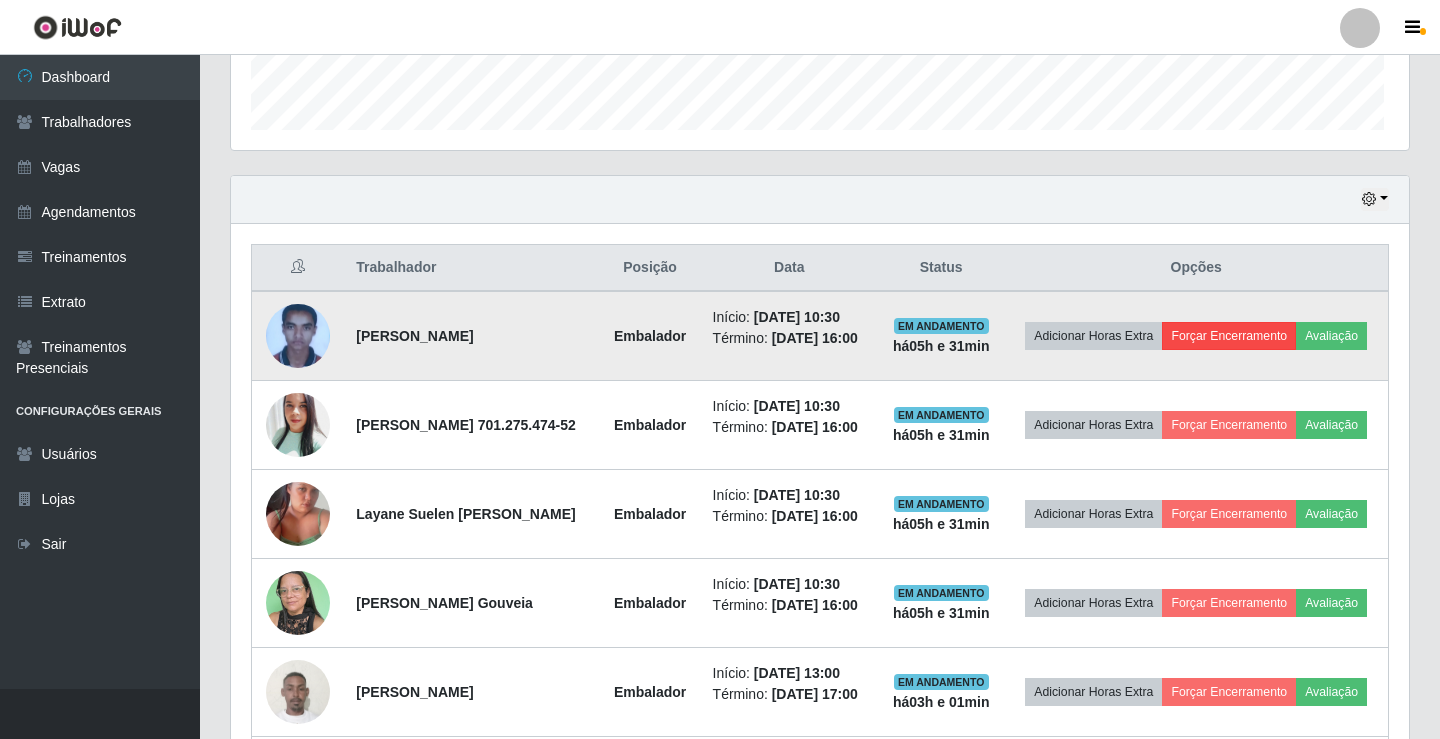 scroll, scrollTop: 999585, scrollLeft: 998837, axis: both 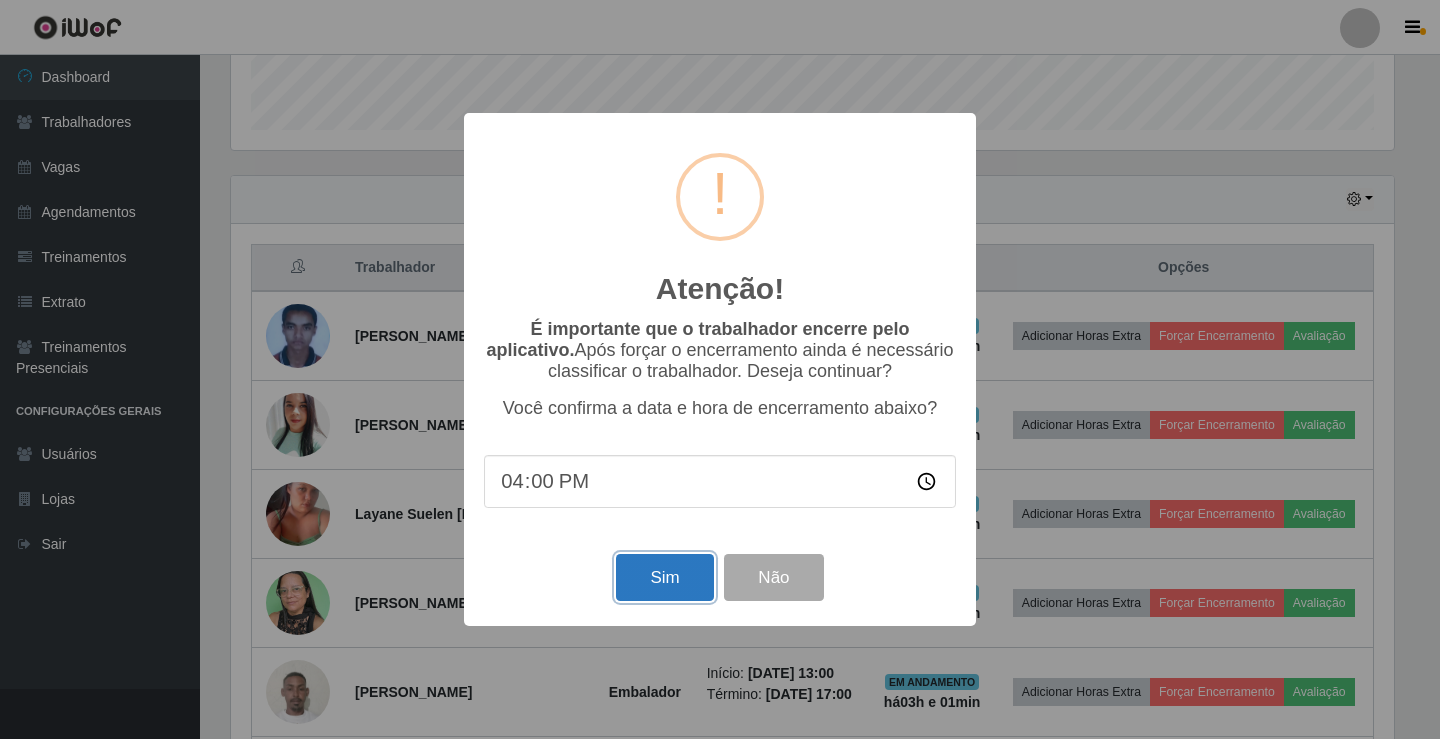 click on "Sim" at bounding box center [664, 577] 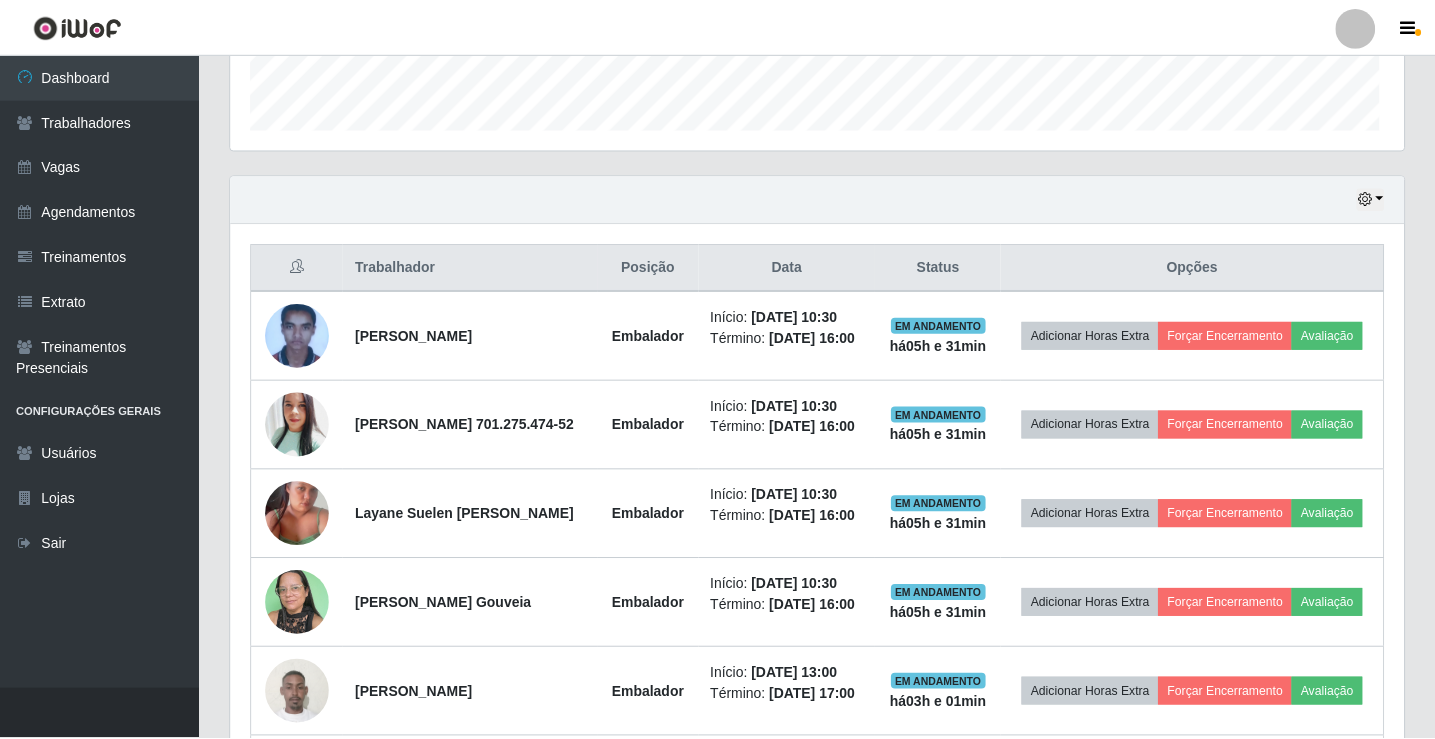 scroll, scrollTop: 999585, scrollLeft: 998827, axis: both 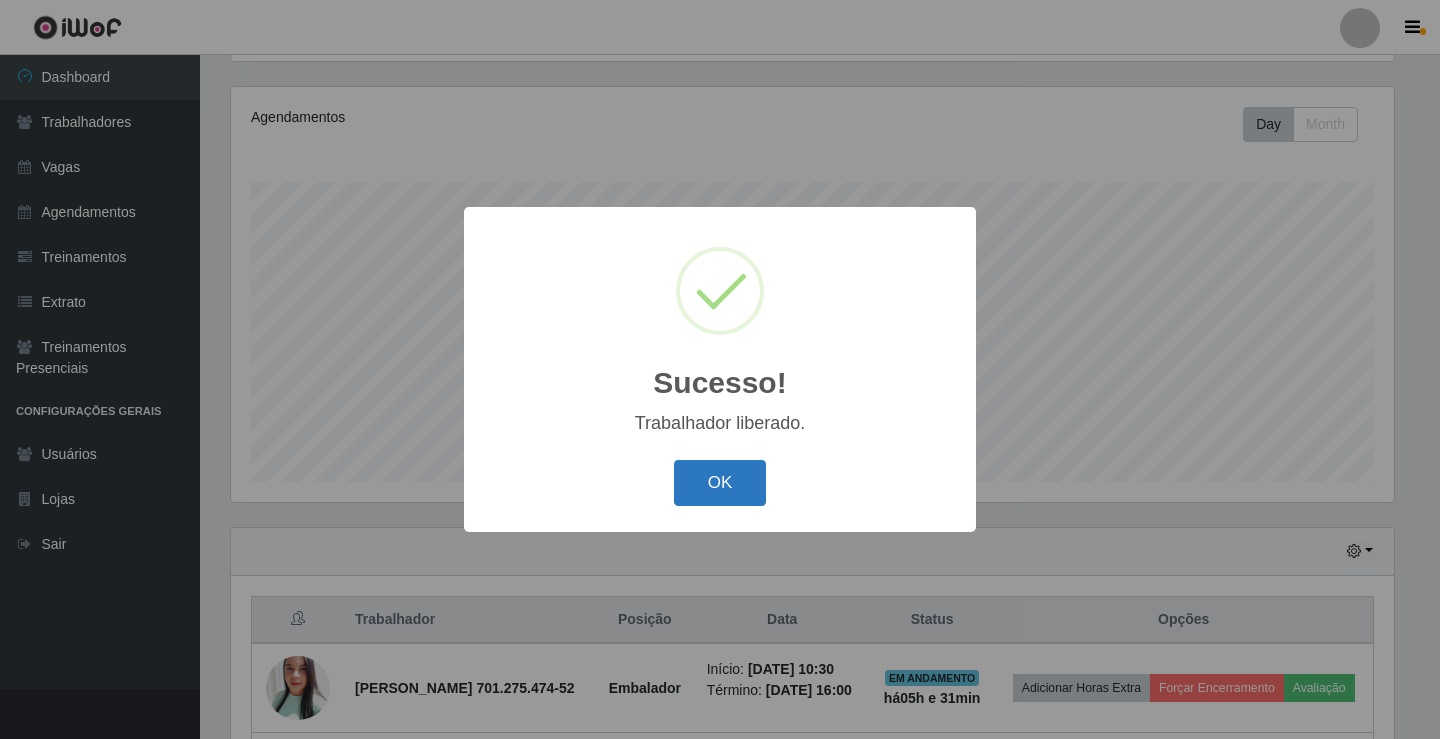 click on "OK" at bounding box center [720, 483] 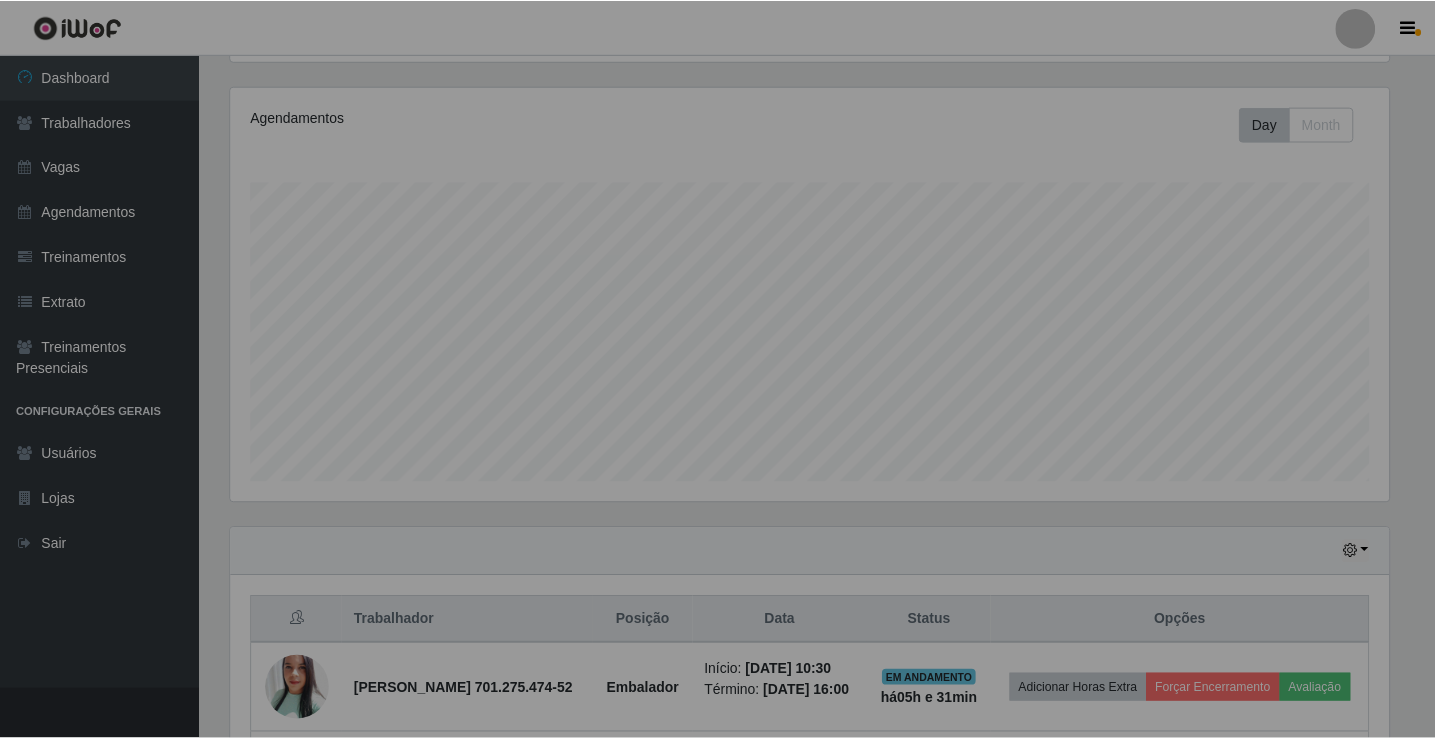 scroll, scrollTop: 999585, scrollLeft: 998827, axis: both 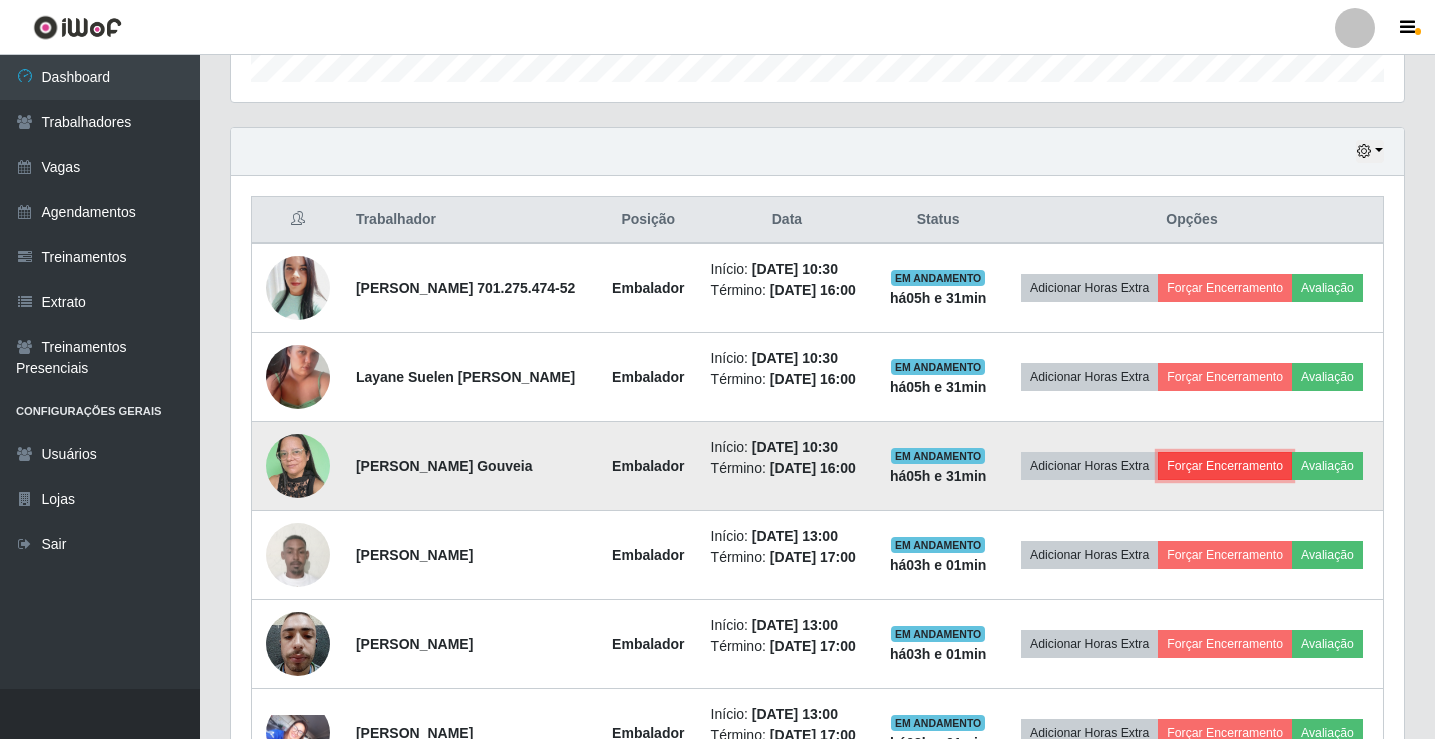 click on "Forçar Encerramento" at bounding box center [1225, 466] 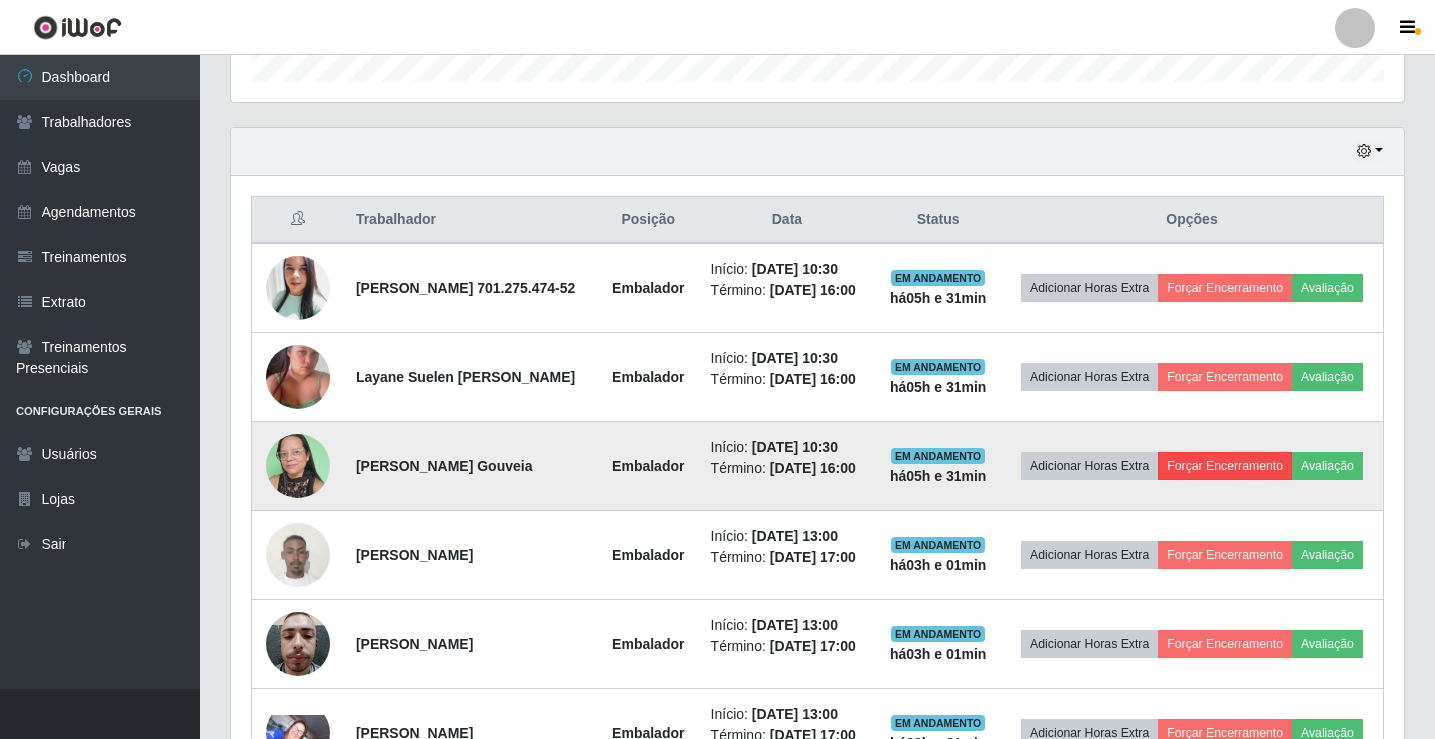 scroll, scrollTop: 999585, scrollLeft: 998837, axis: both 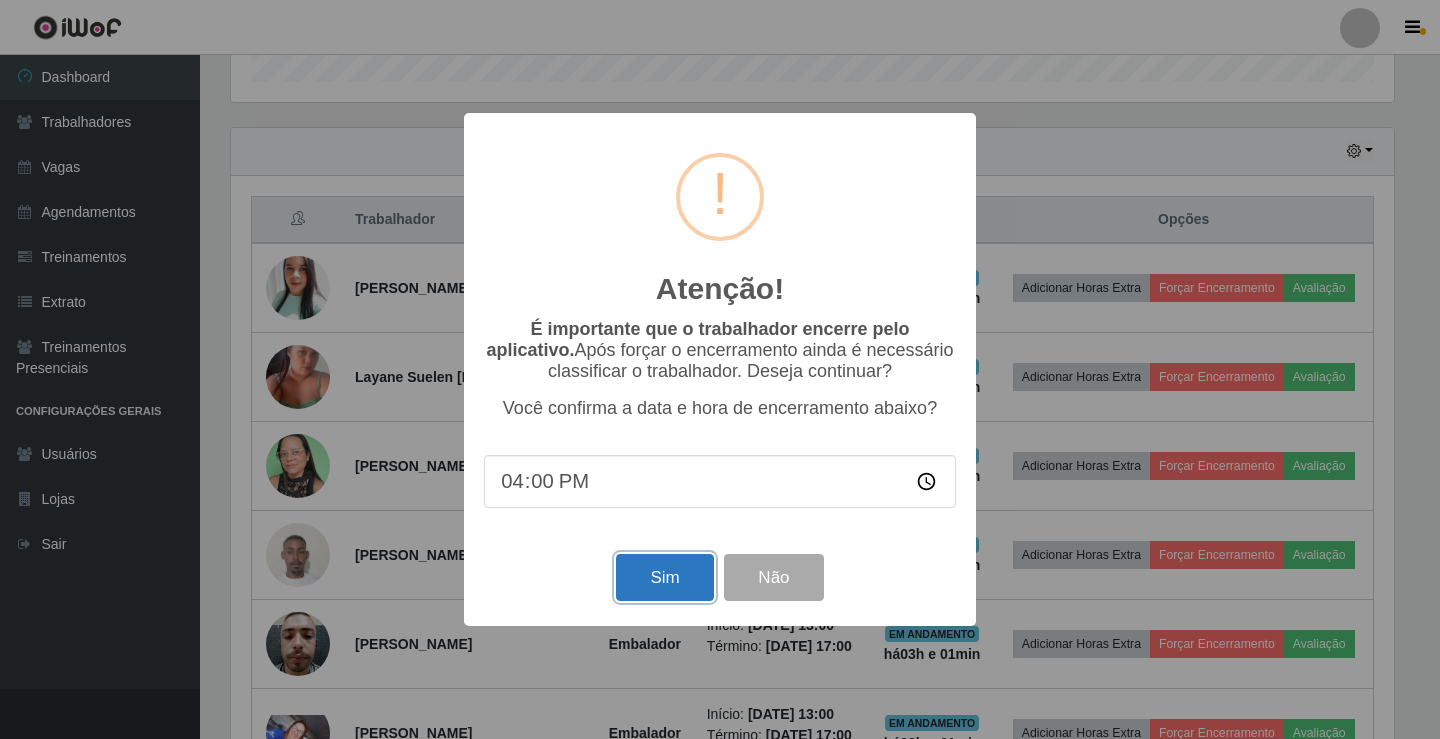 click on "Sim" at bounding box center [664, 577] 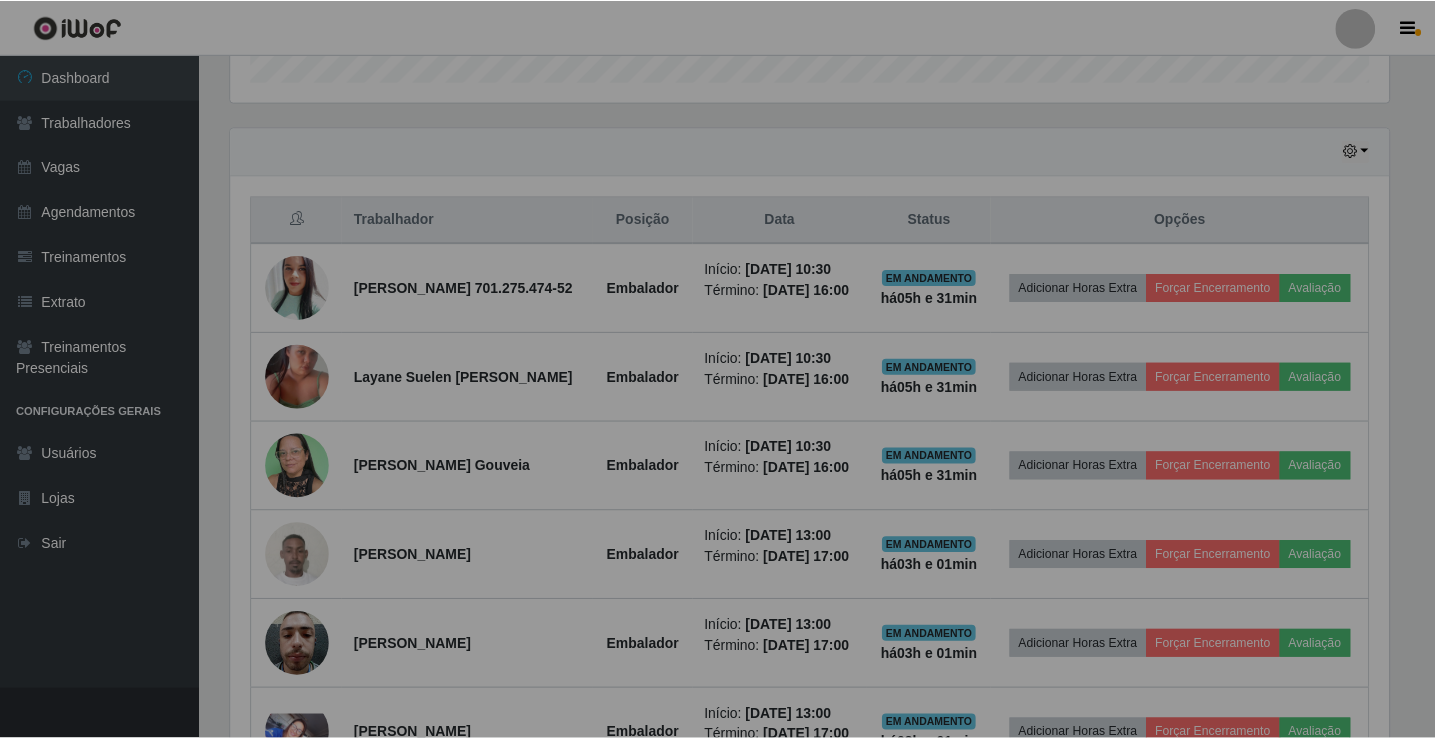 scroll, scrollTop: 999585, scrollLeft: 998827, axis: both 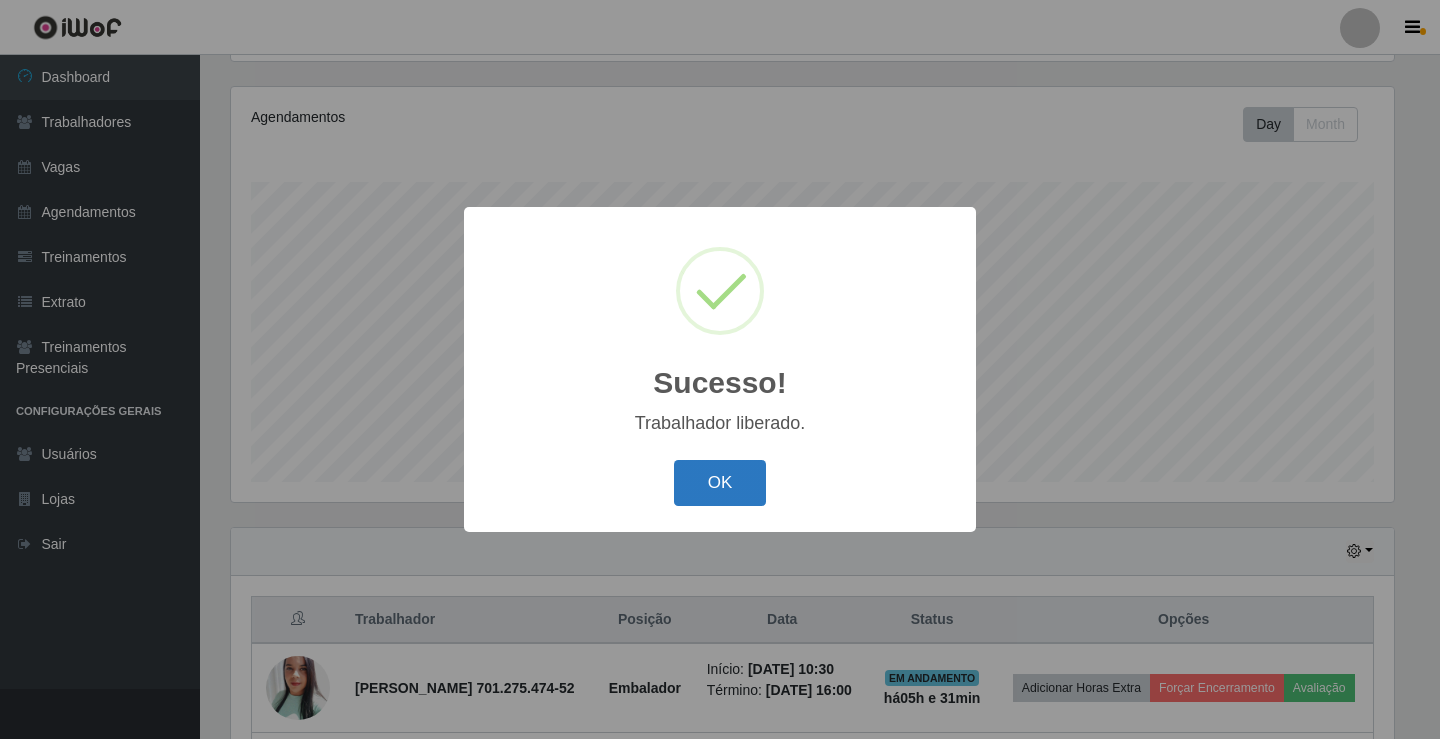 click on "OK" at bounding box center [720, 483] 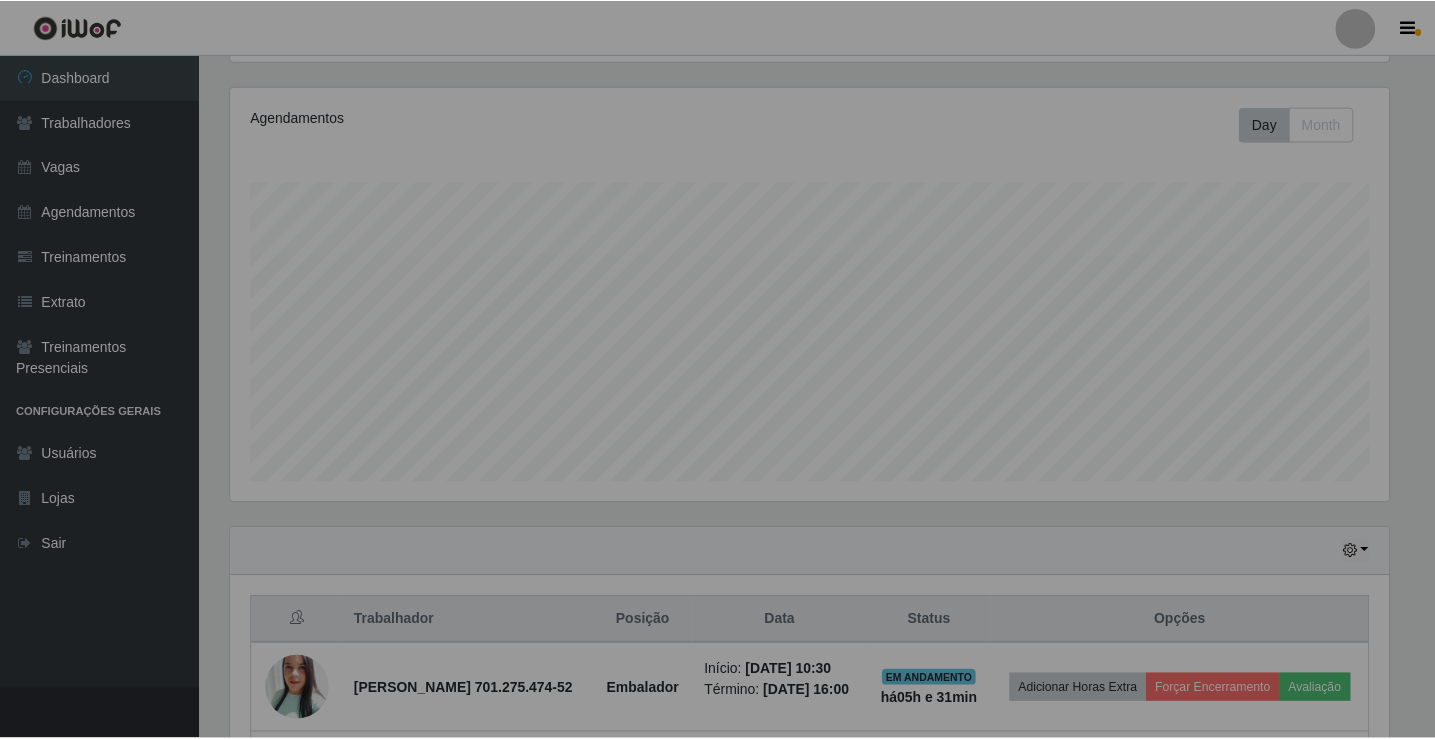 scroll, scrollTop: 999585, scrollLeft: 998827, axis: both 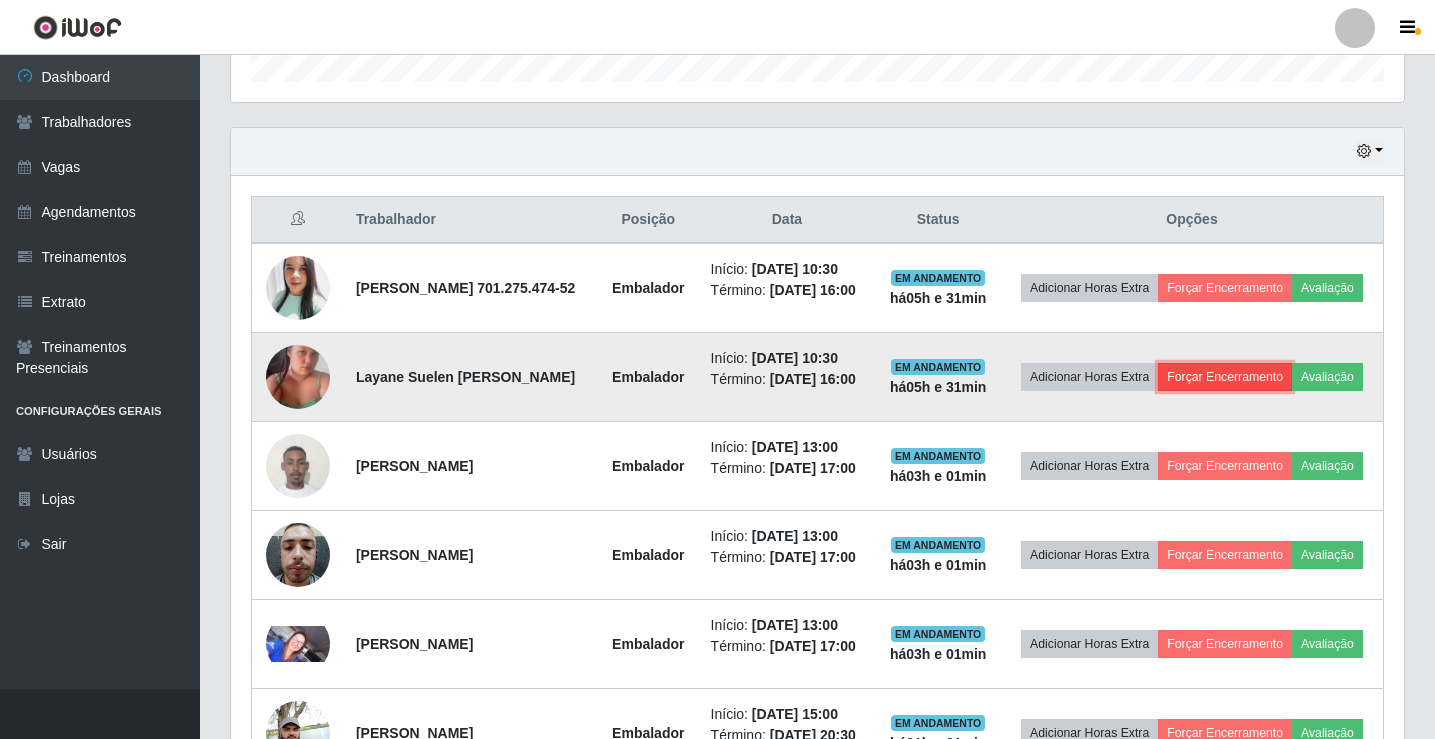 click on "Forçar Encerramento" at bounding box center [1225, 377] 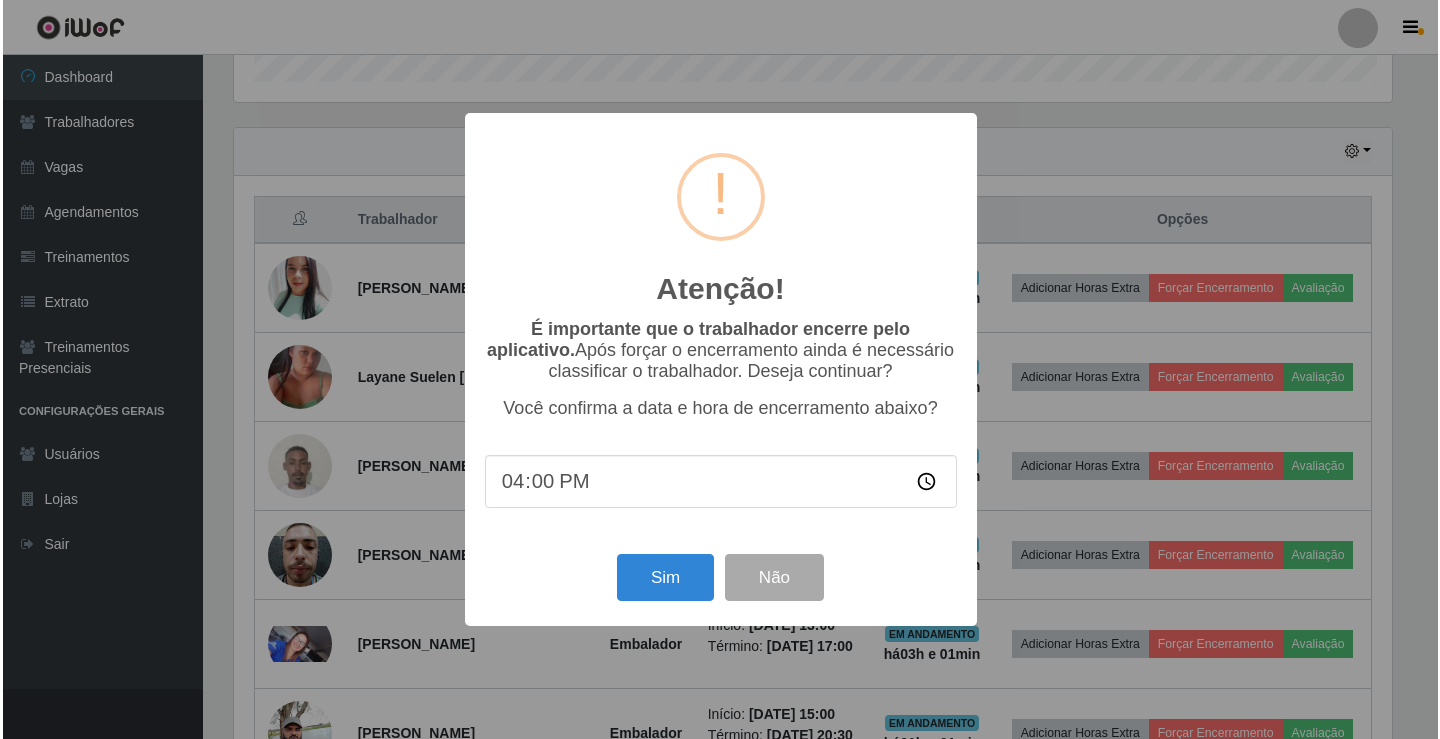 scroll, scrollTop: 999585, scrollLeft: 998837, axis: both 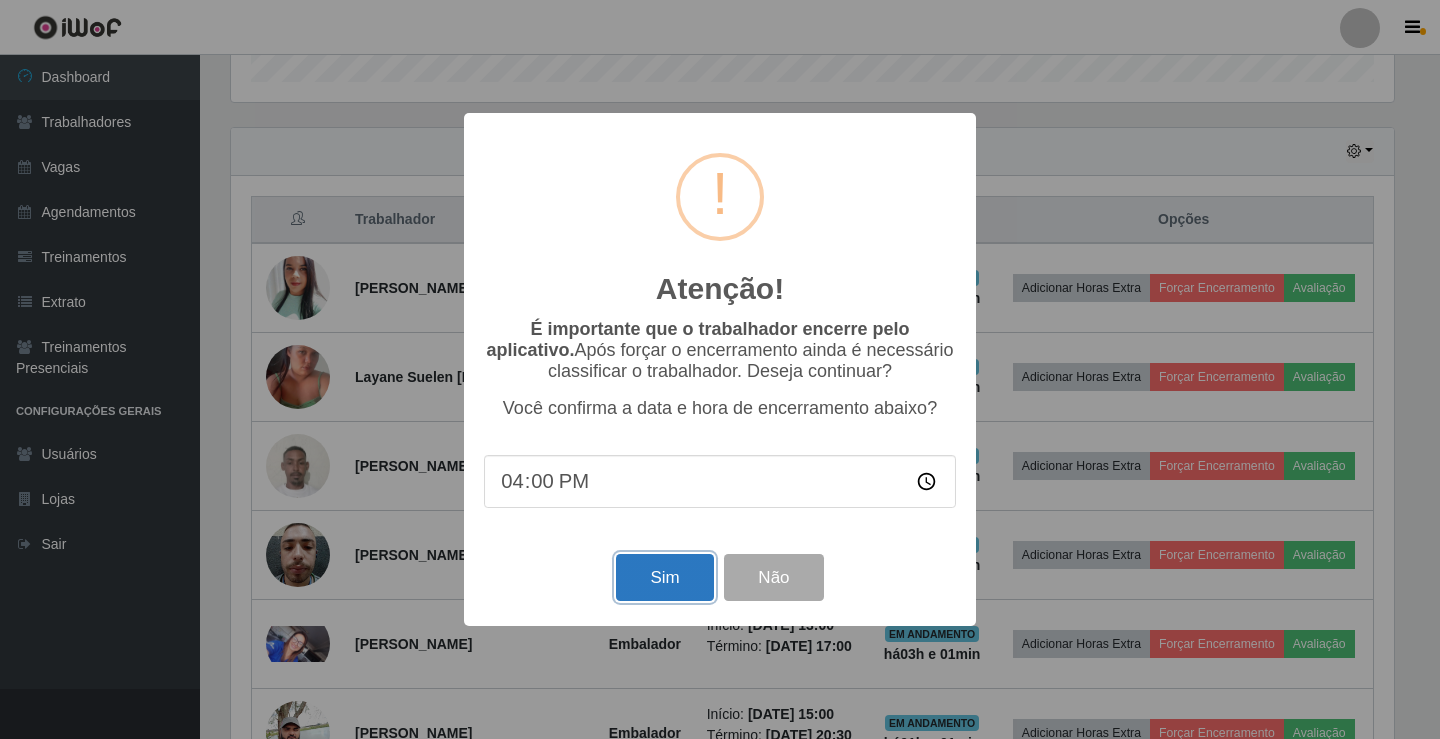 click on "Sim" at bounding box center (664, 577) 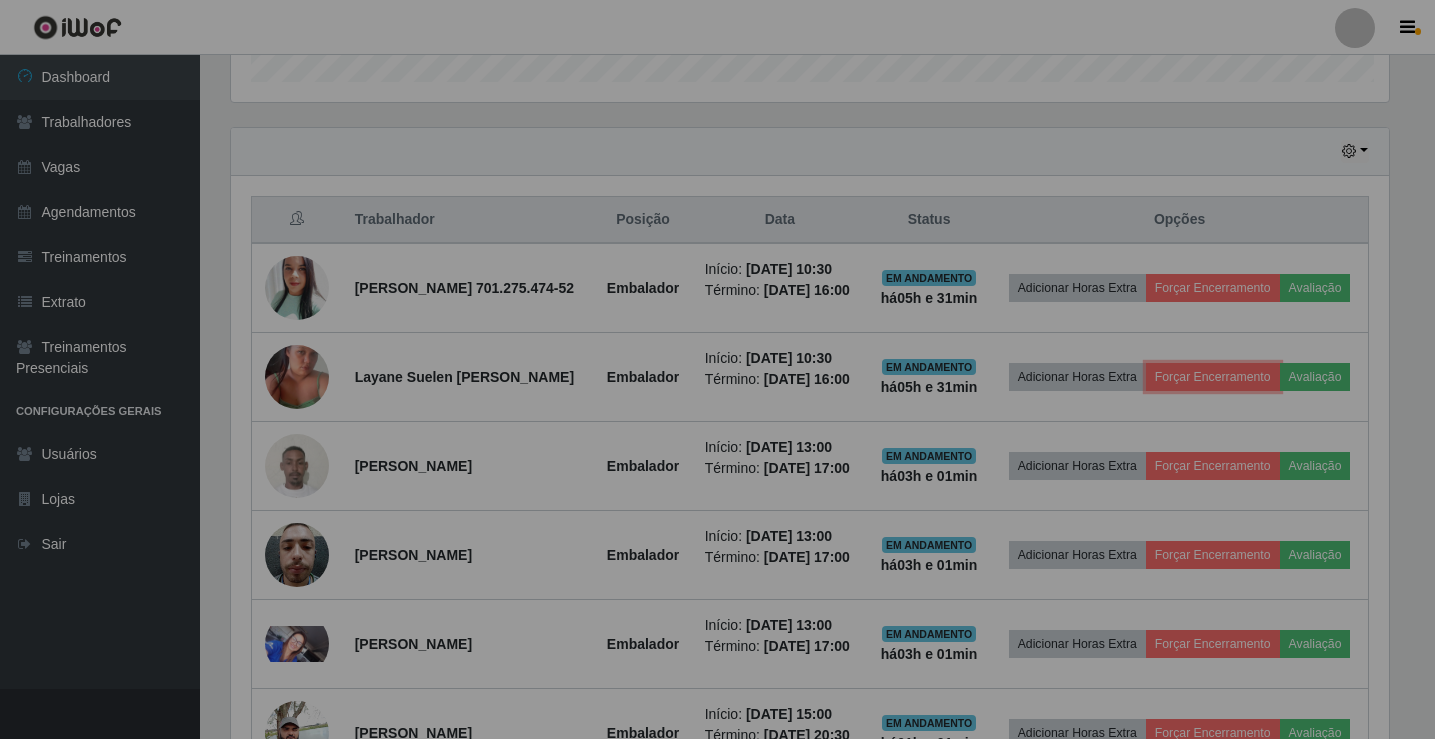 scroll, scrollTop: 999585, scrollLeft: 998827, axis: both 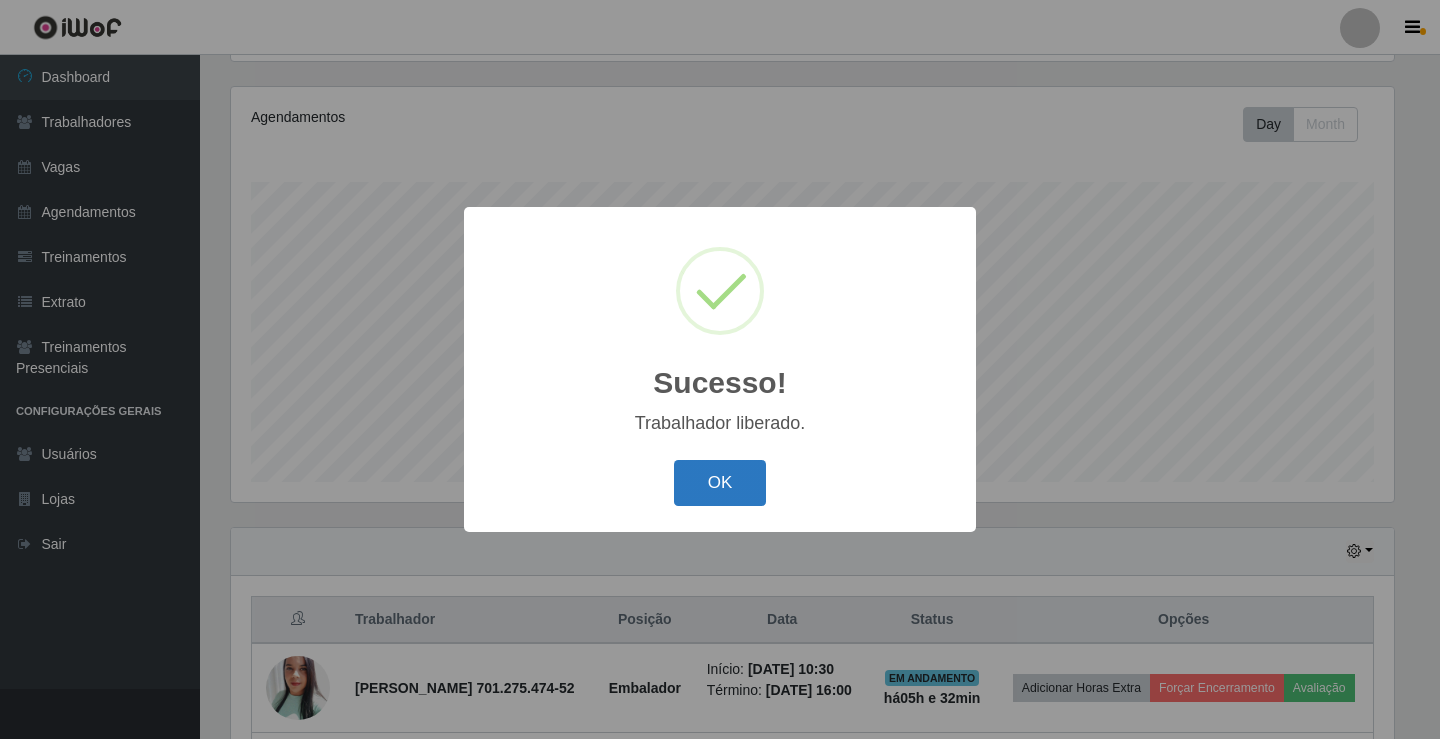 click on "OK" at bounding box center [720, 483] 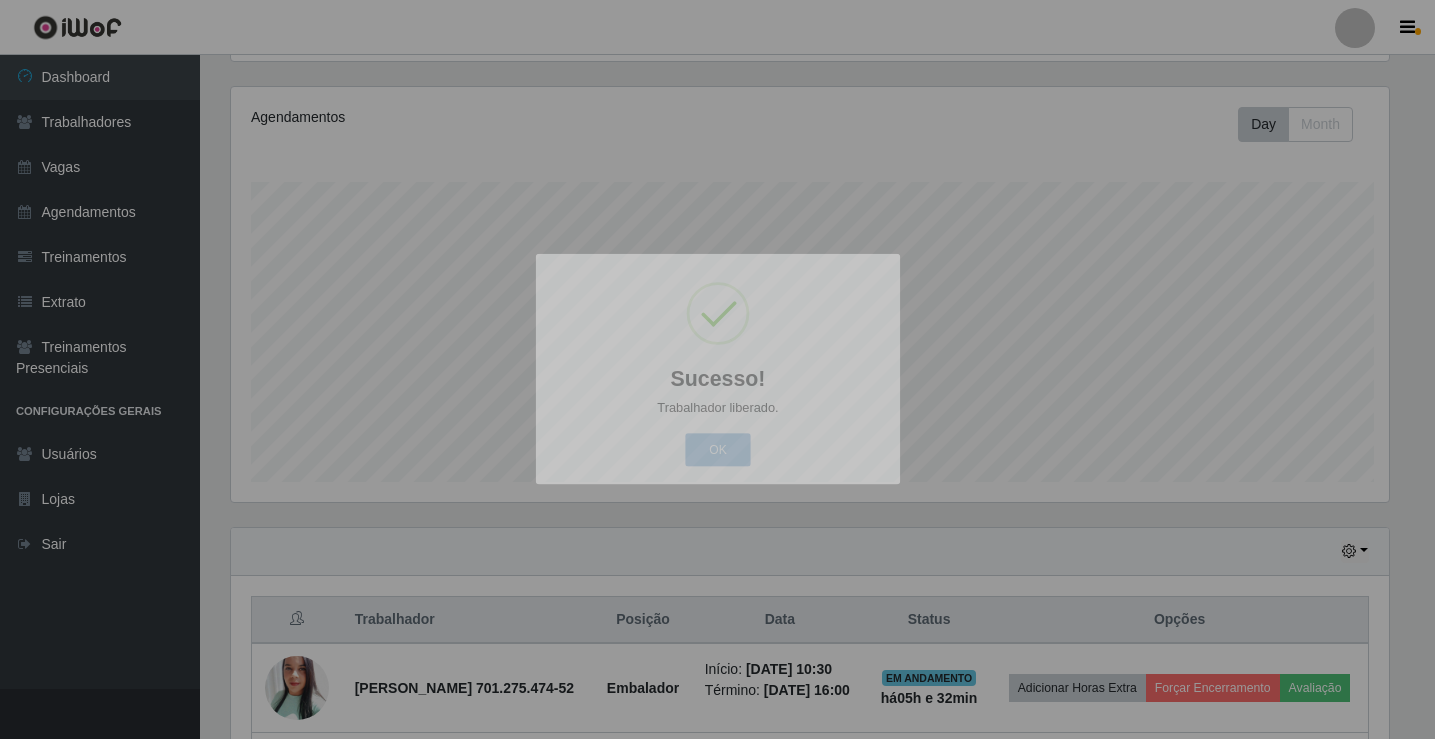 scroll, scrollTop: 999585, scrollLeft: 998827, axis: both 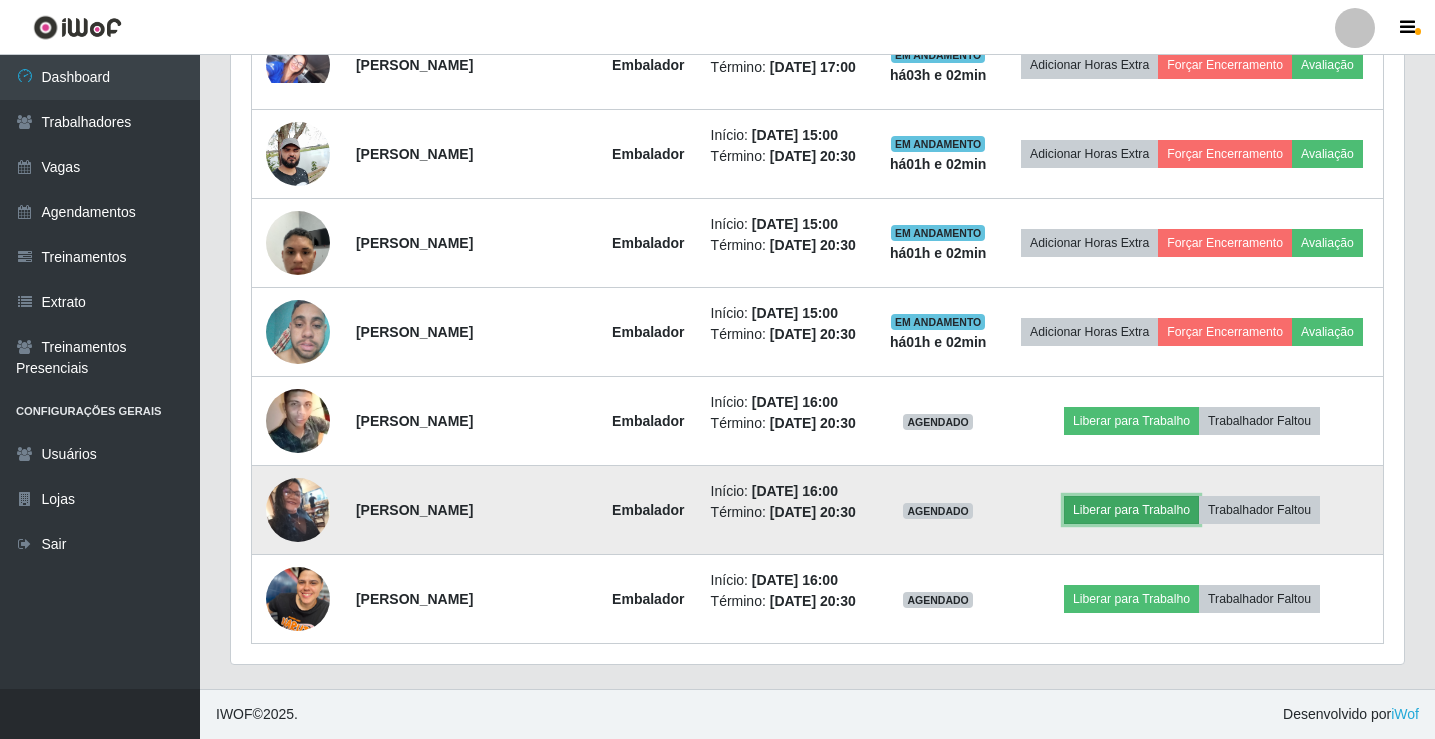 click on "Liberar para Trabalho" at bounding box center (1131, 510) 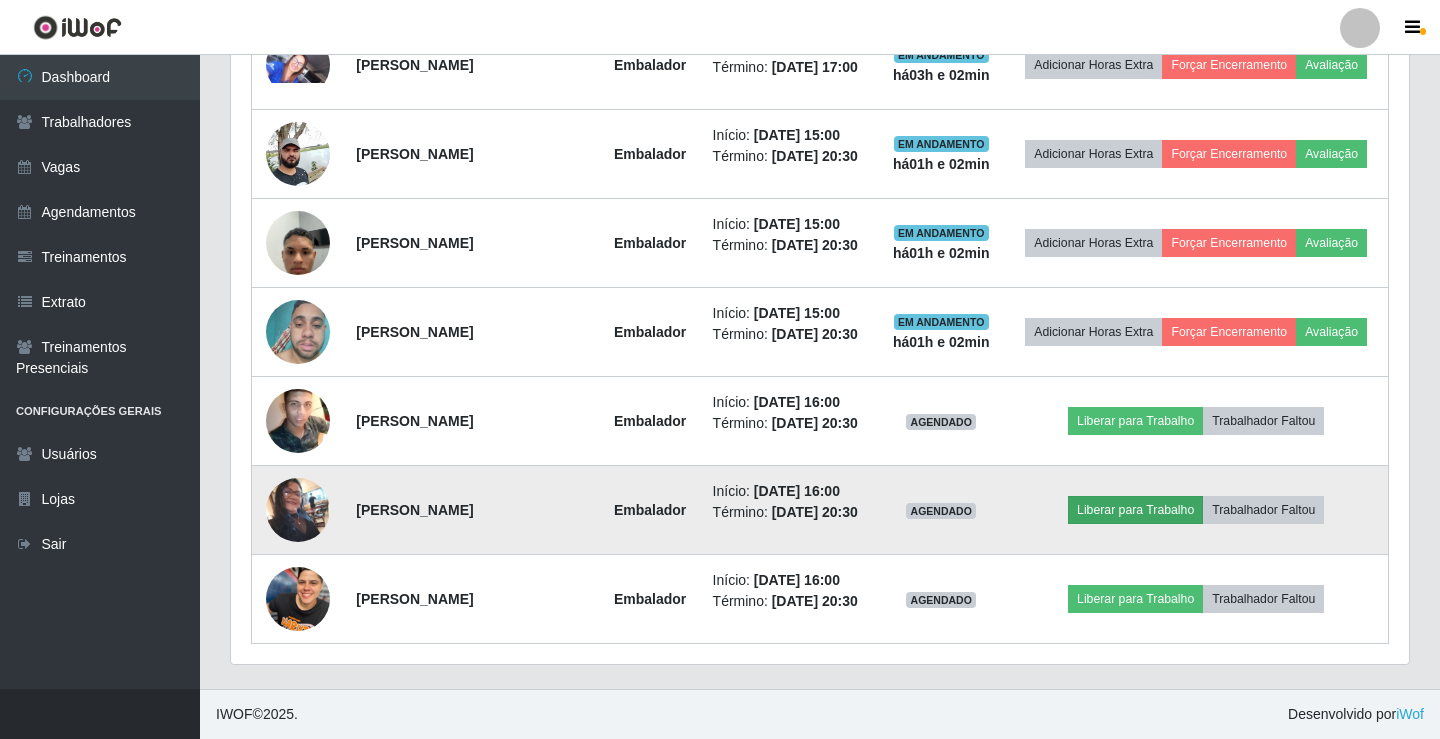 scroll, scrollTop: 999585, scrollLeft: 998837, axis: both 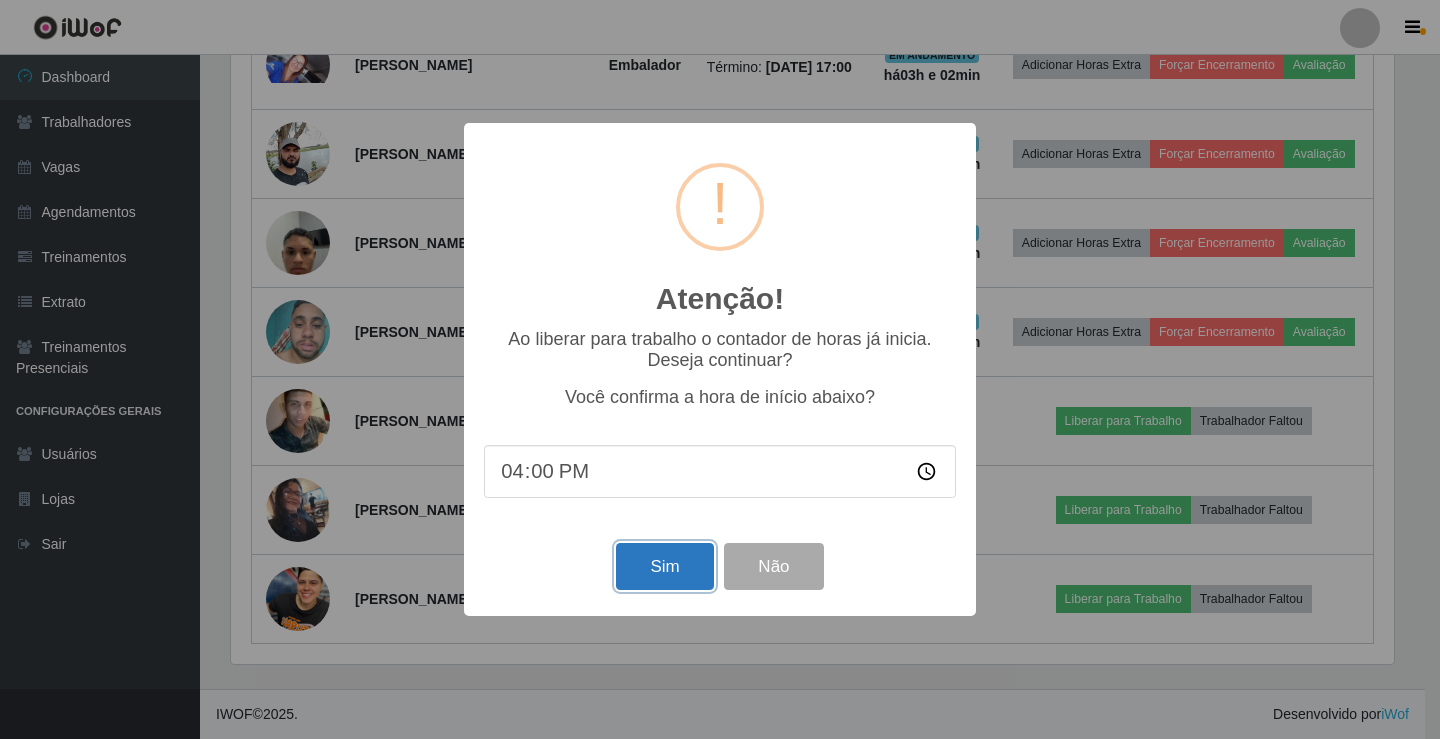 click on "Sim" at bounding box center [664, 566] 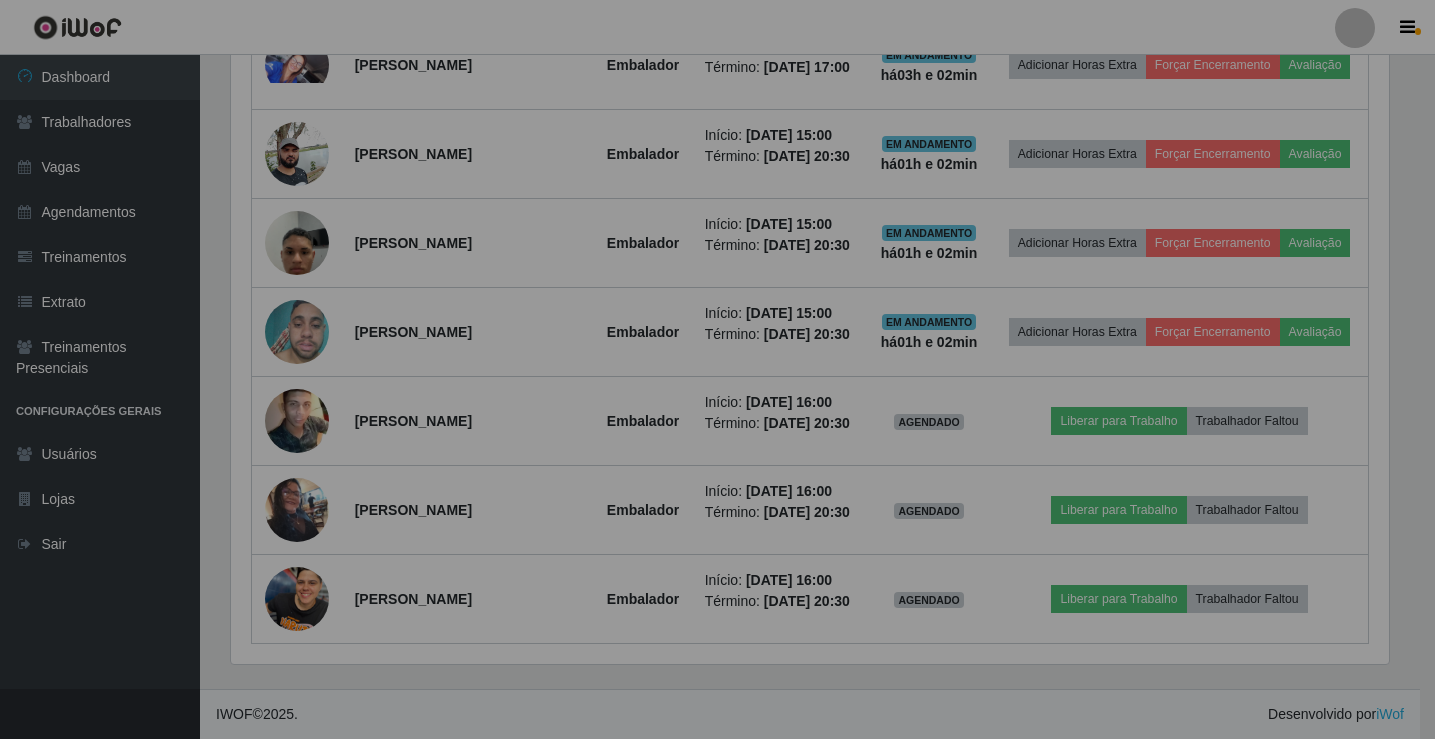 scroll, scrollTop: 999585, scrollLeft: 998827, axis: both 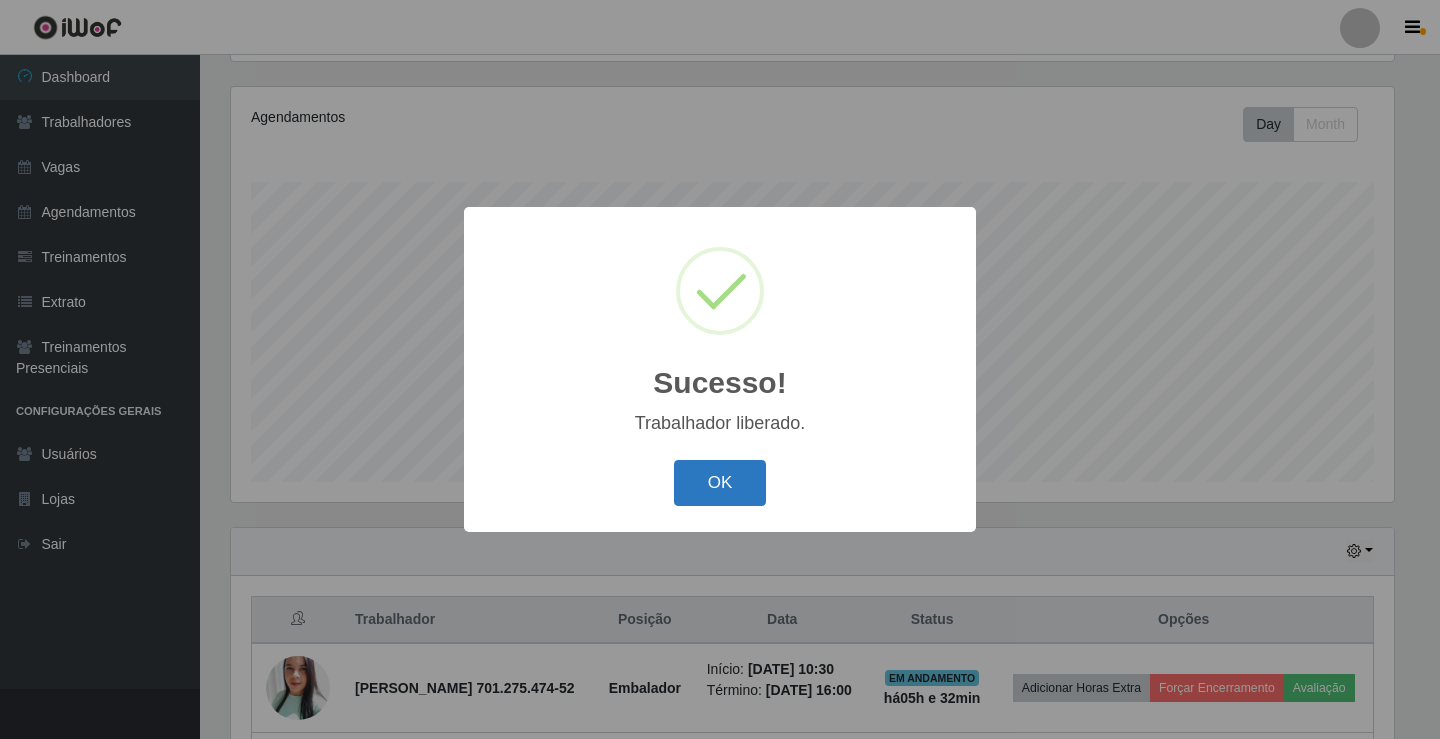 click on "OK" at bounding box center (720, 483) 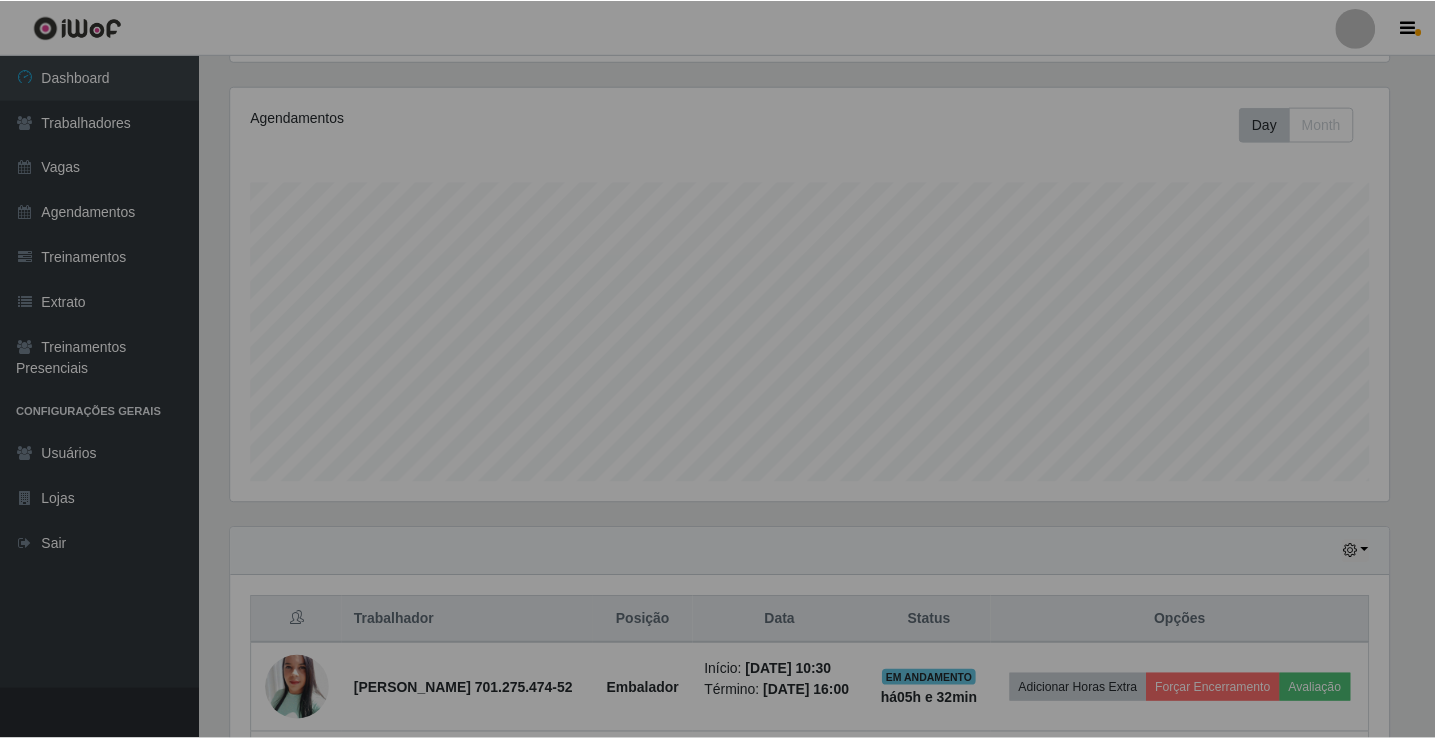 scroll, scrollTop: 999585, scrollLeft: 998827, axis: both 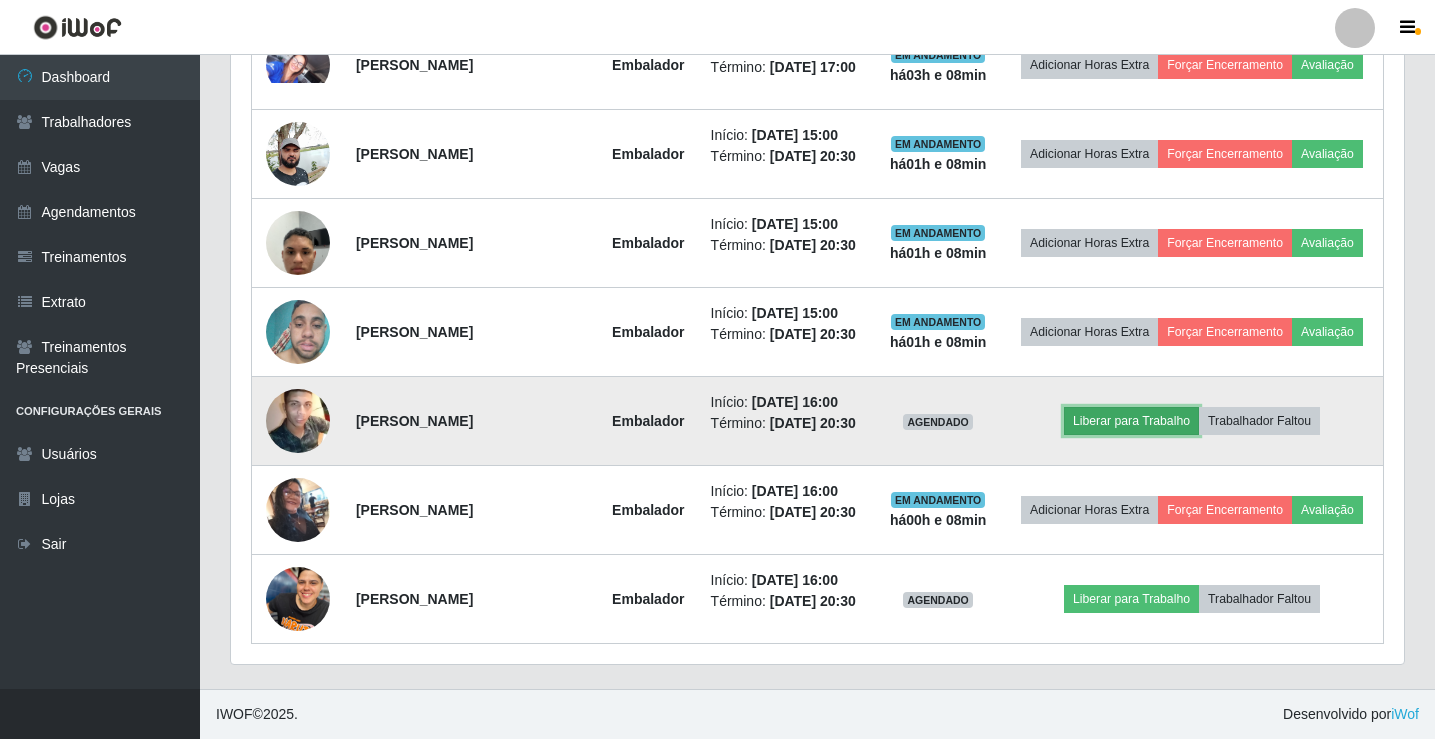click on "Liberar para Trabalho" at bounding box center (1131, 421) 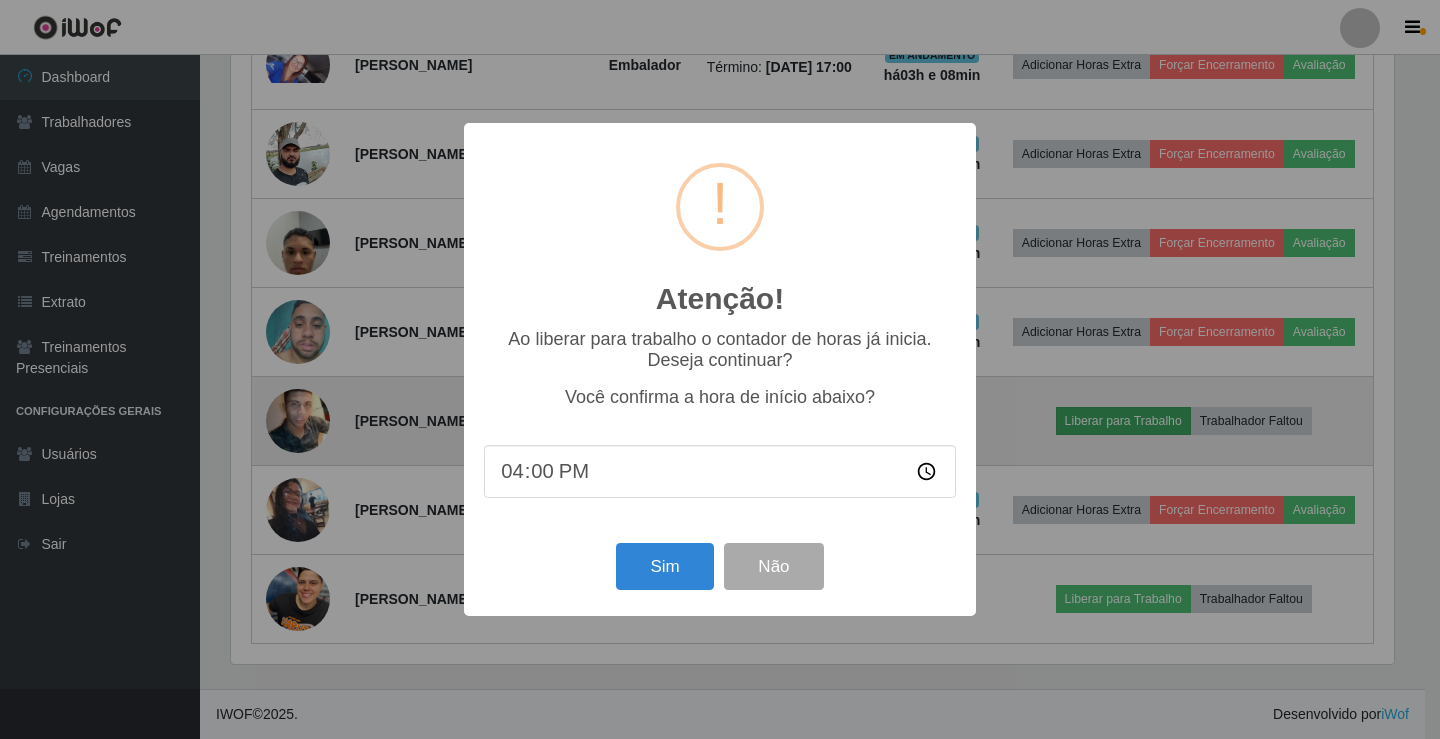 scroll, scrollTop: 999585, scrollLeft: 998837, axis: both 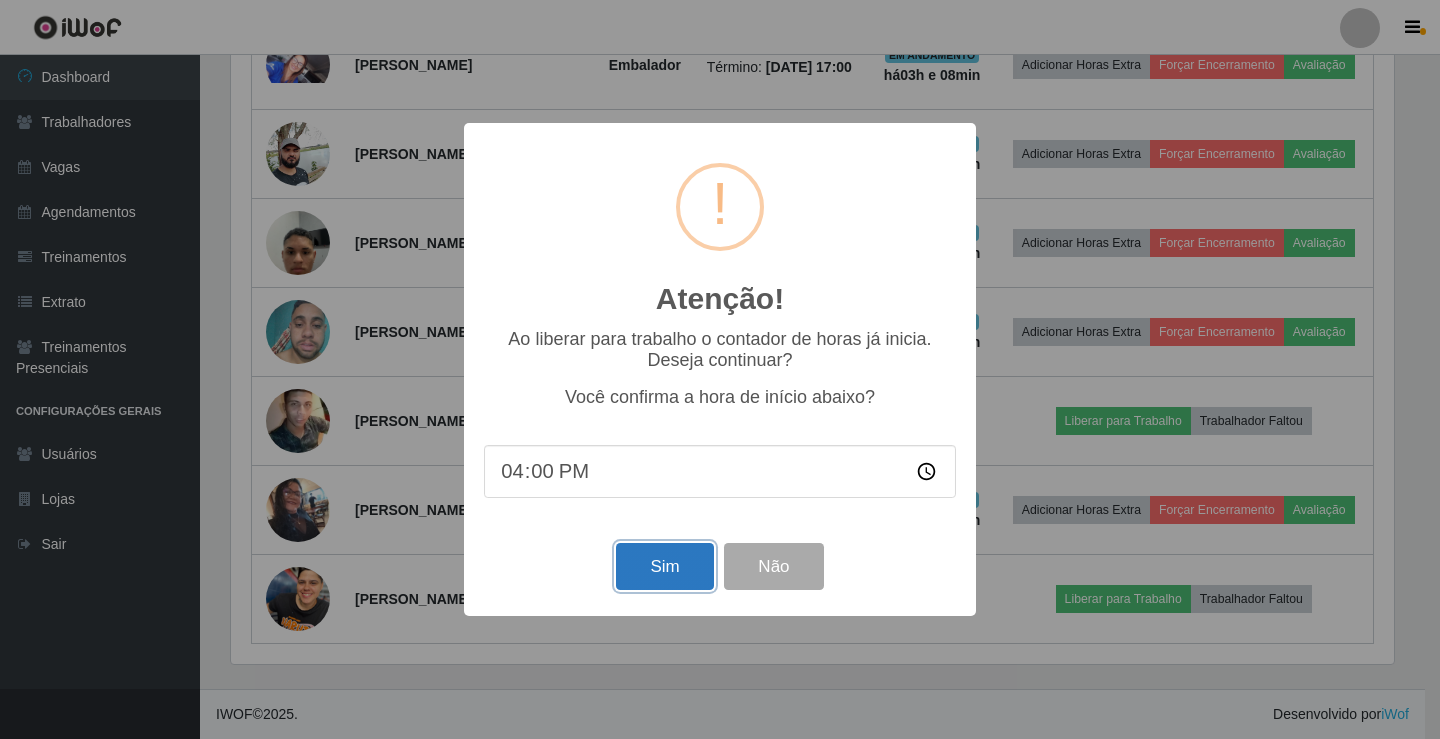 click on "Sim" at bounding box center [664, 566] 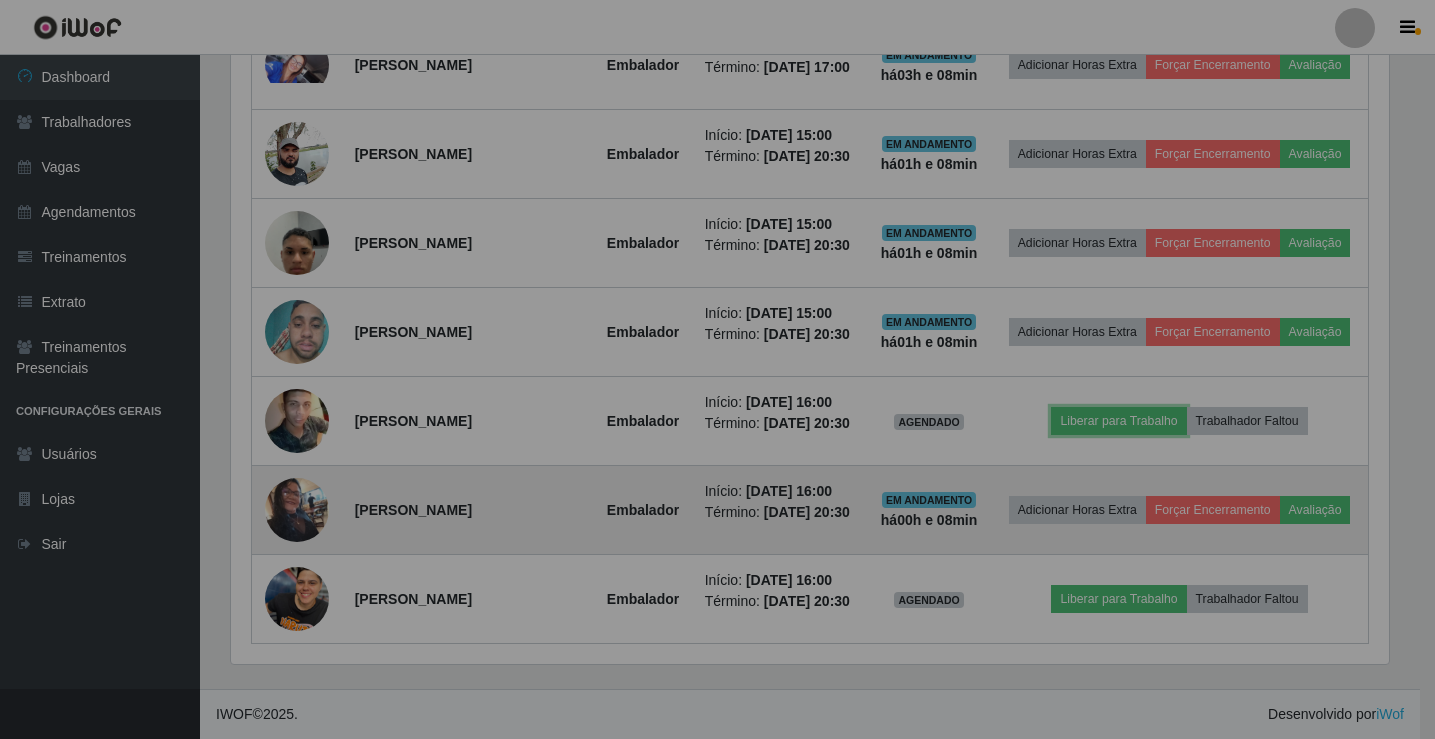 scroll, scrollTop: 999585, scrollLeft: 998827, axis: both 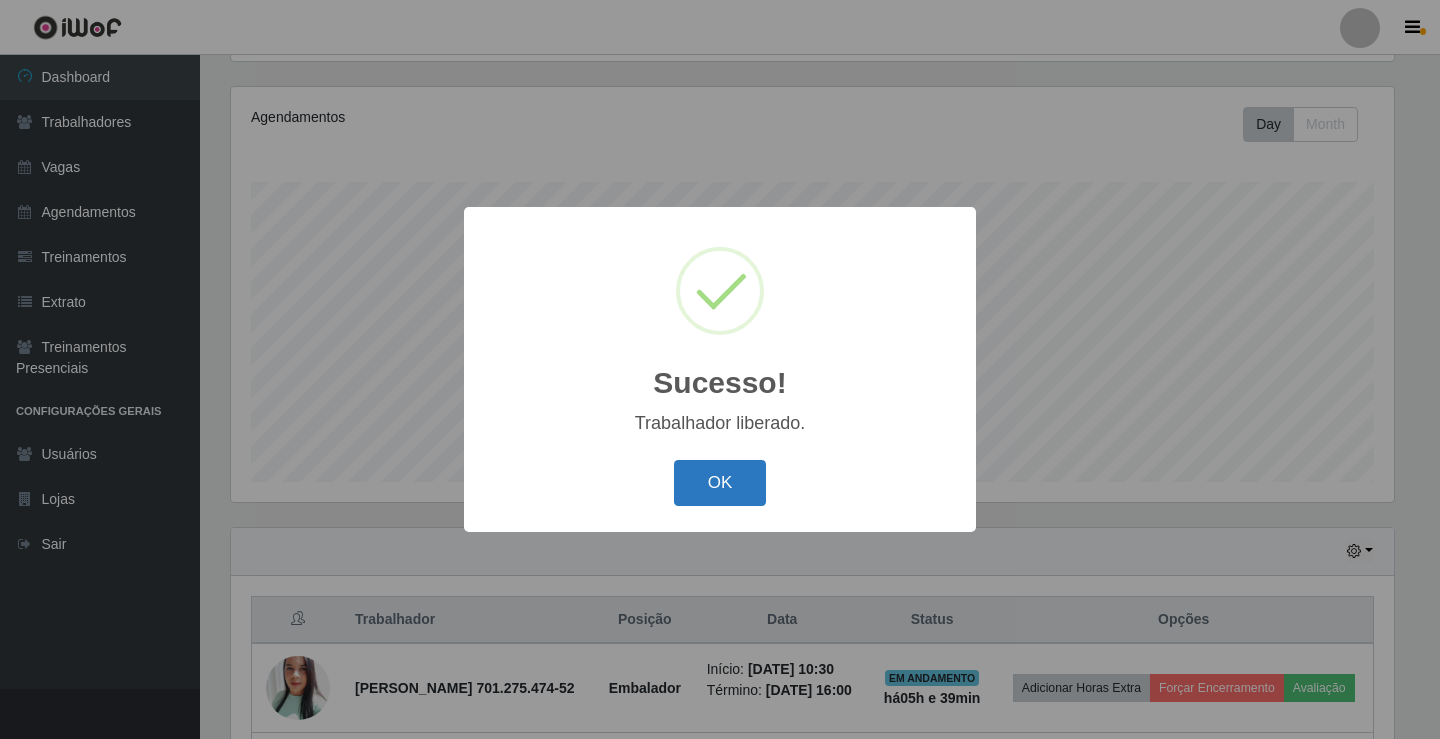 click on "OK" at bounding box center (720, 483) 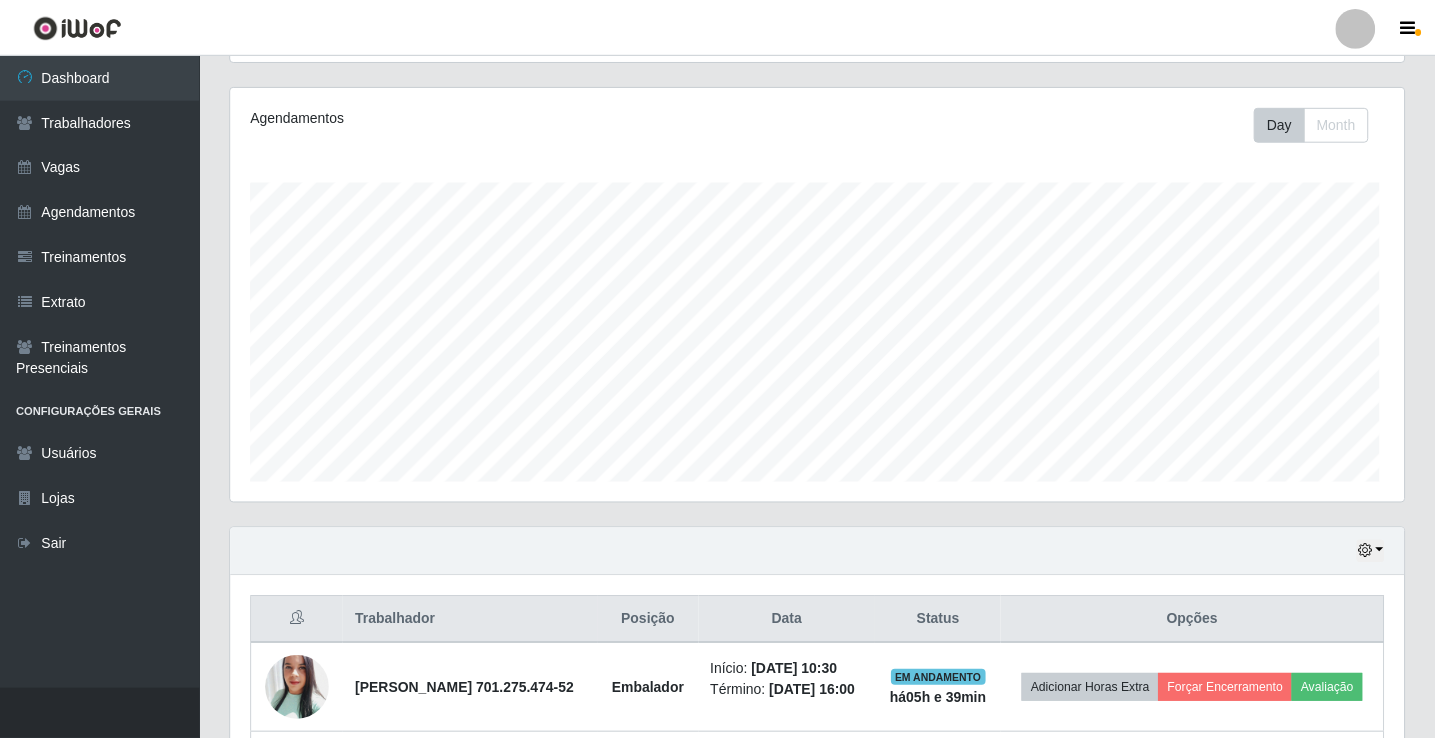scroll, scrollTop: 999585, scrollLeft: 998827, axis: both 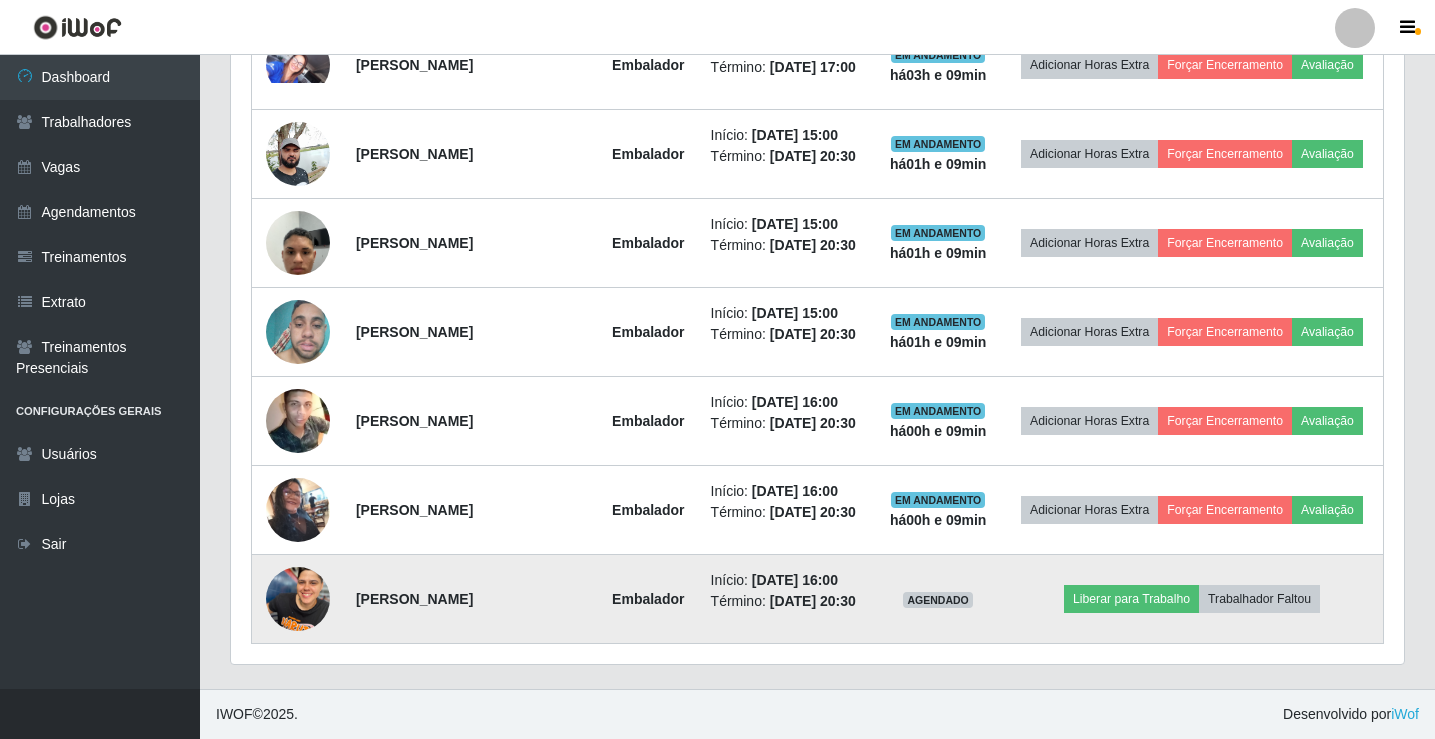 click at bounding box center (298, 598) 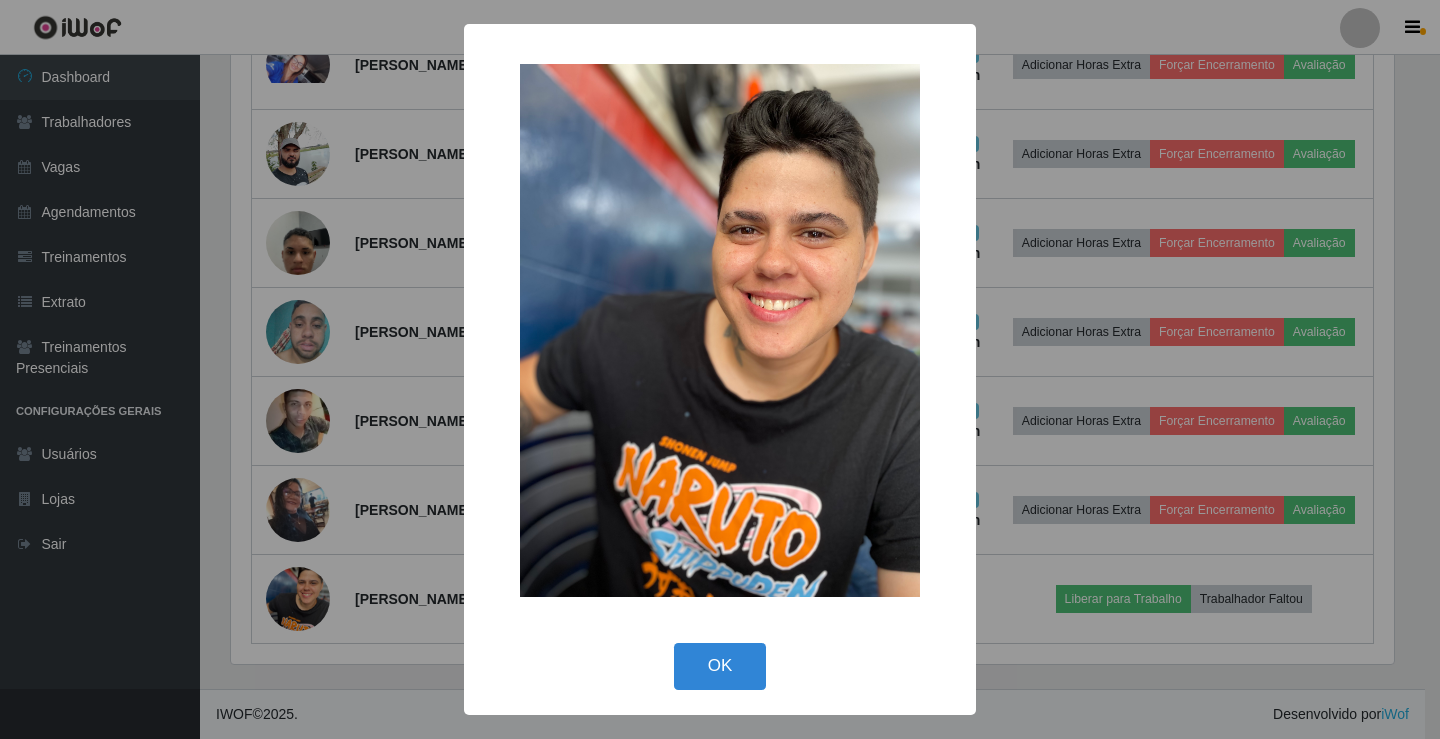 click on "× OK Cancel" at bounding box center (720, 369) 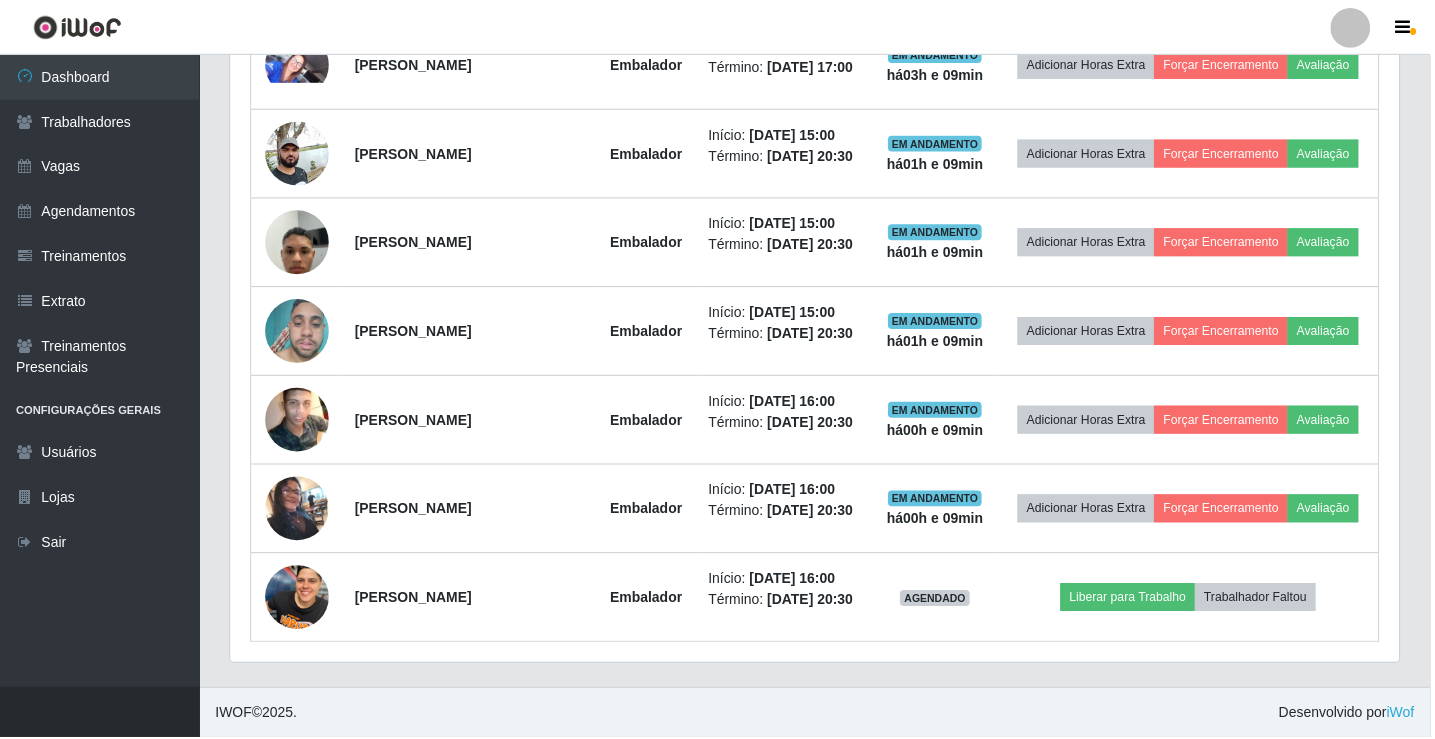 scroll, scrollTop: 999585, scrollLeft: 998827, axis: both 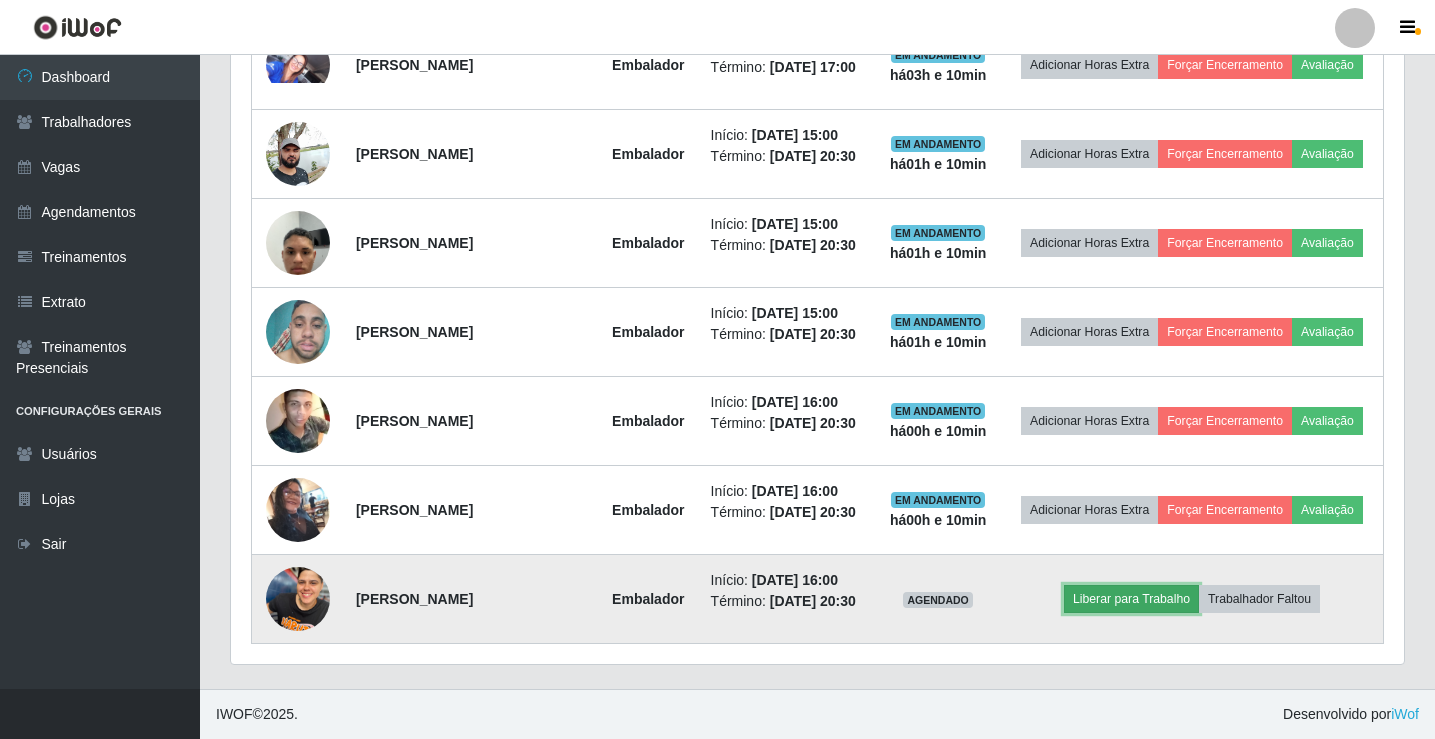 click on "Liberar para Trabalho" at bounding box center (1131, 599) 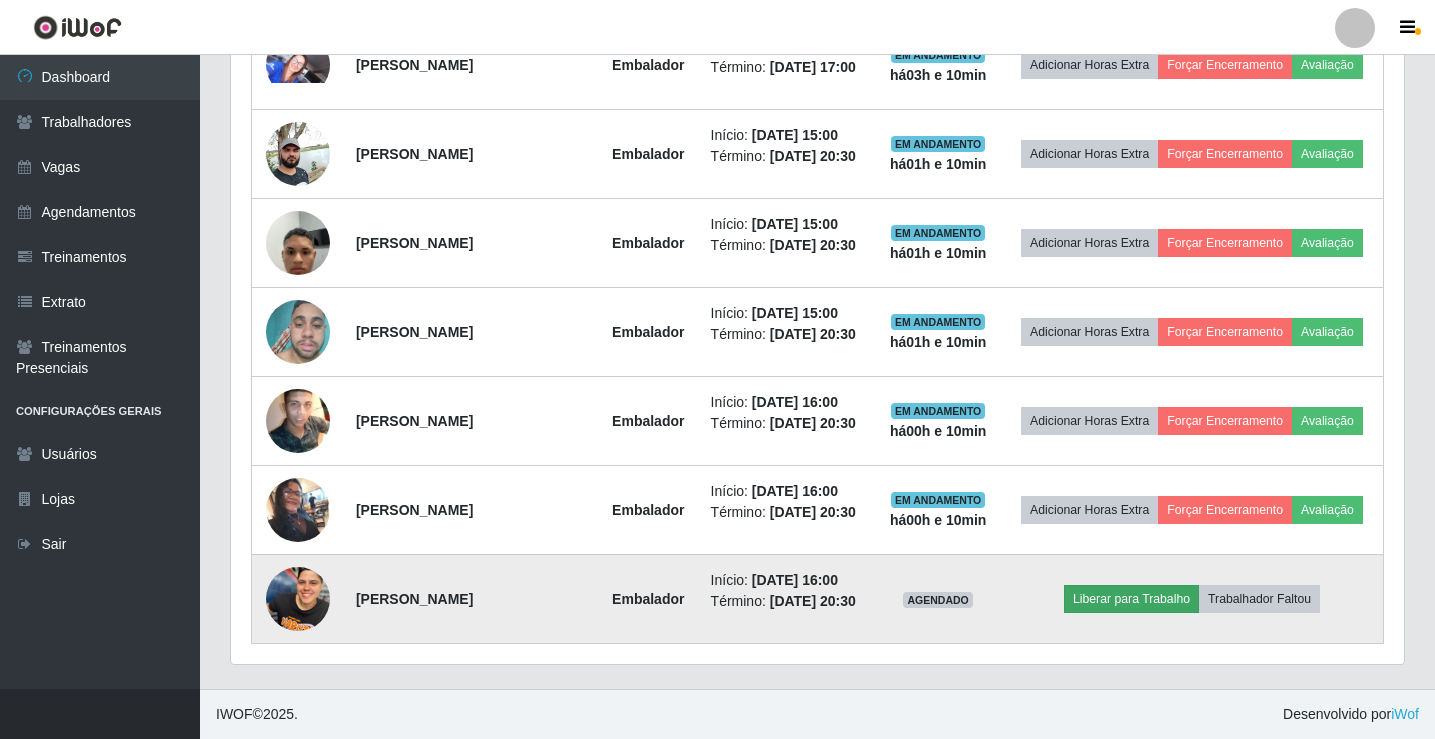 scroll, scrollTop: 999585, scrollLeft: 998837, axis: both 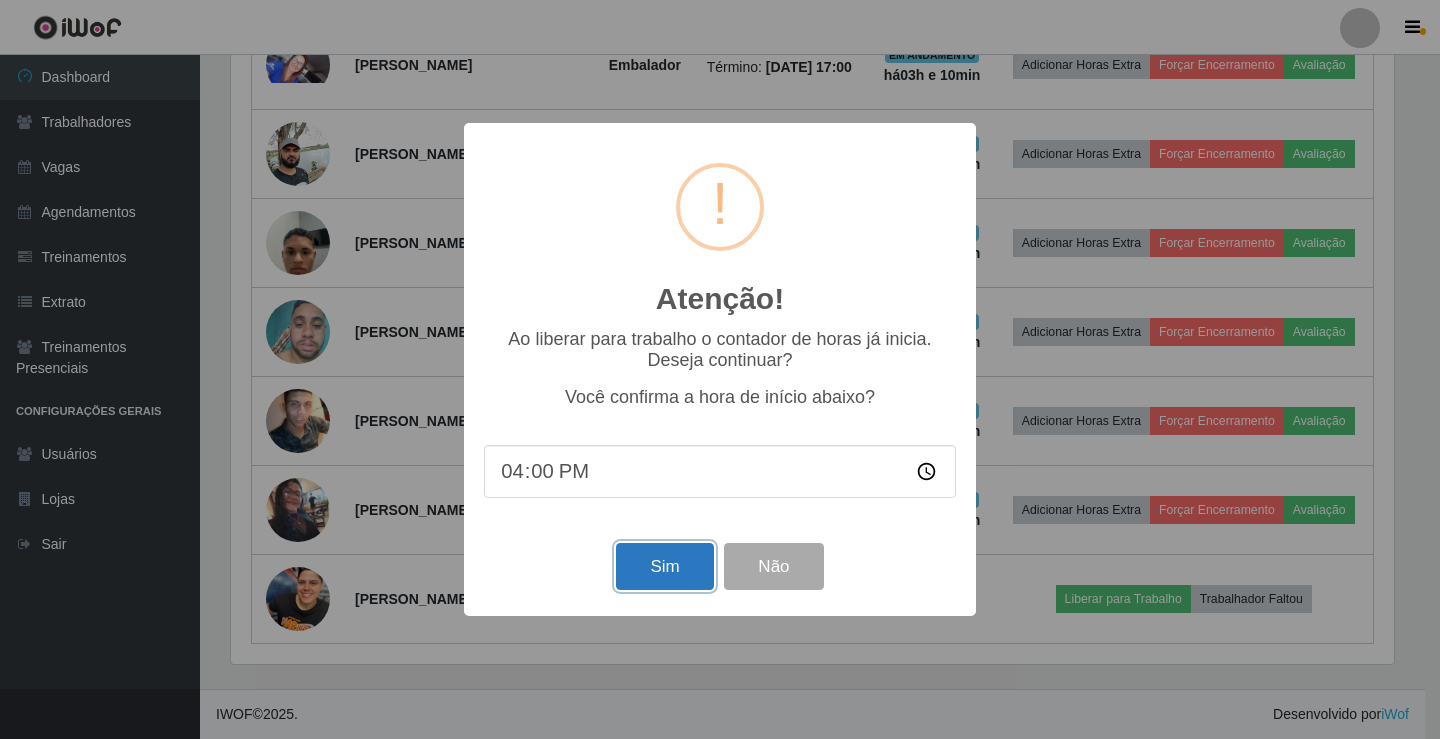 click on "Sim" at bounding box center [664, 566] 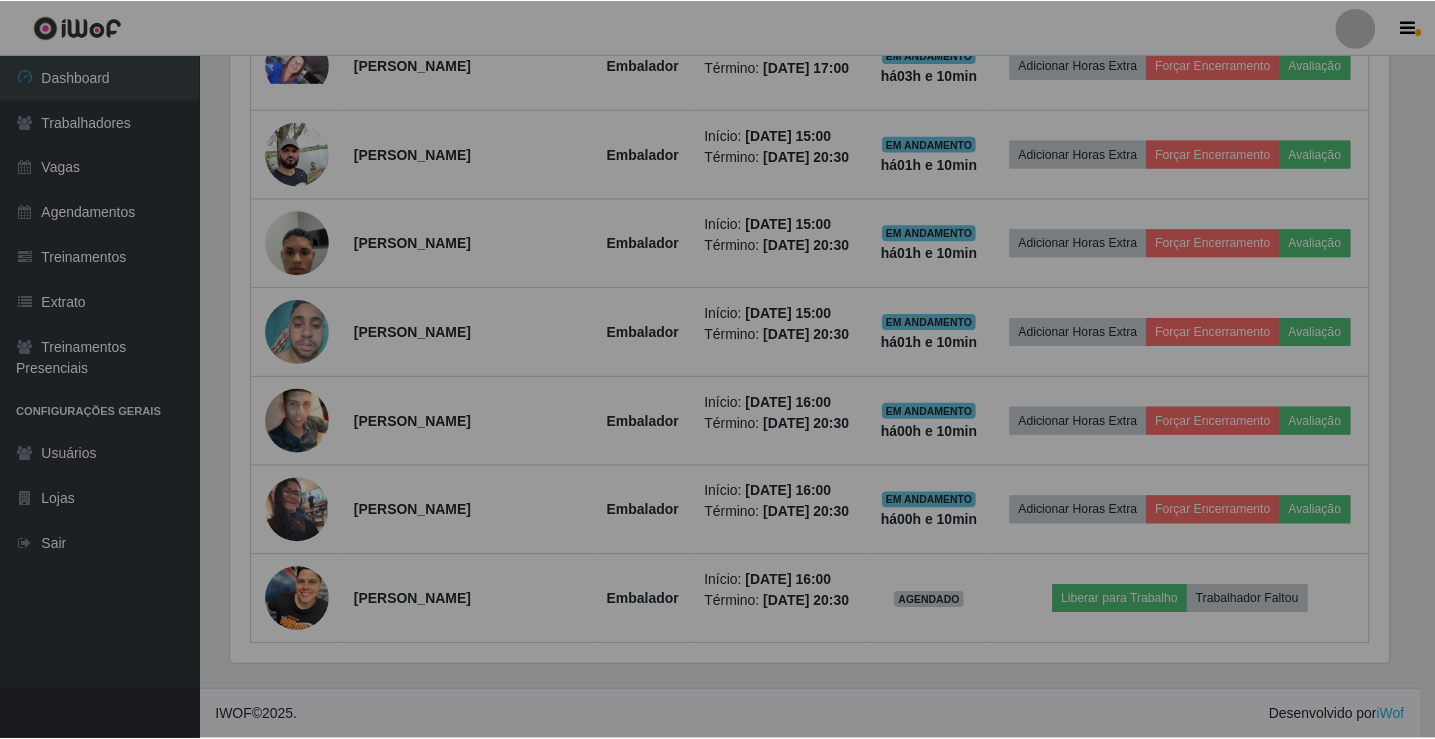 scroll, scrollTop: 999585, scrollLeft: 998827, axis: both 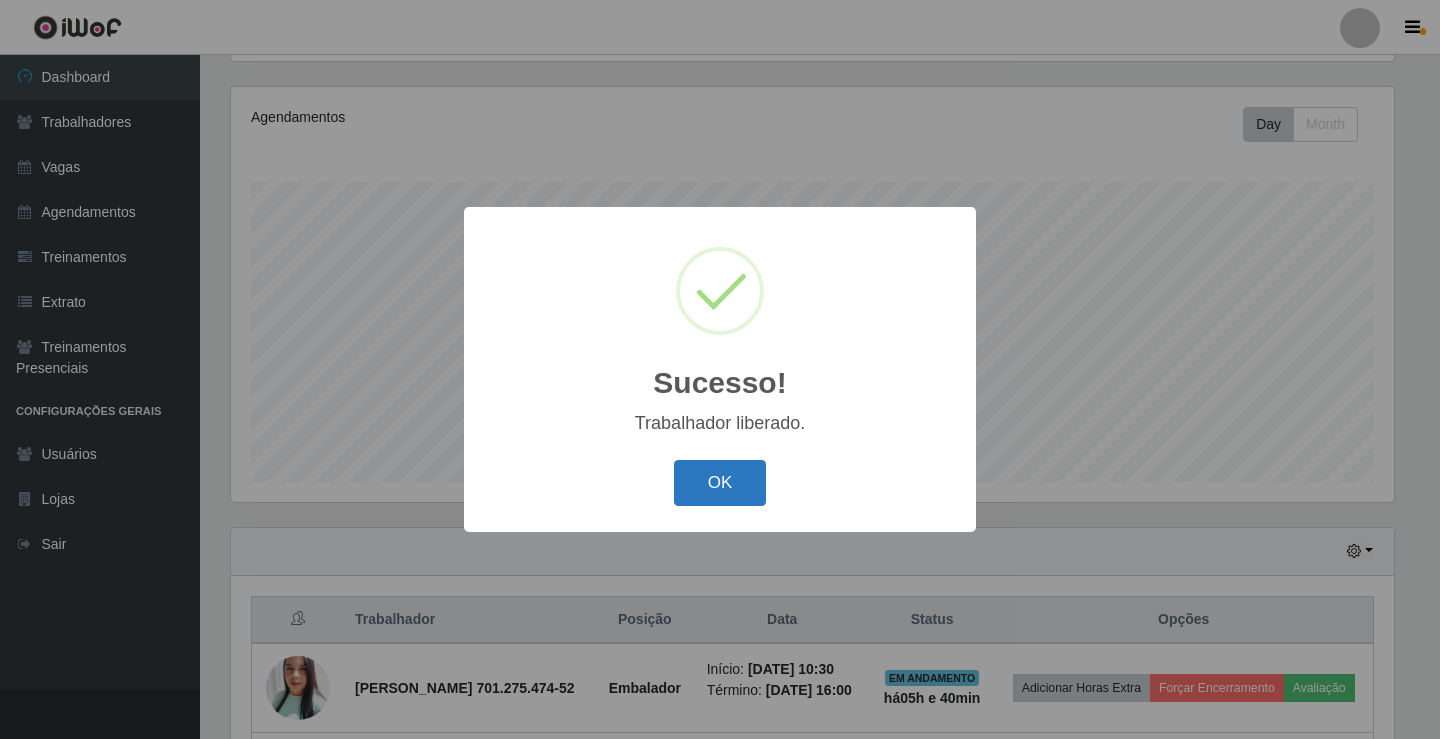click on "OK" at bounding box center [720, 483] 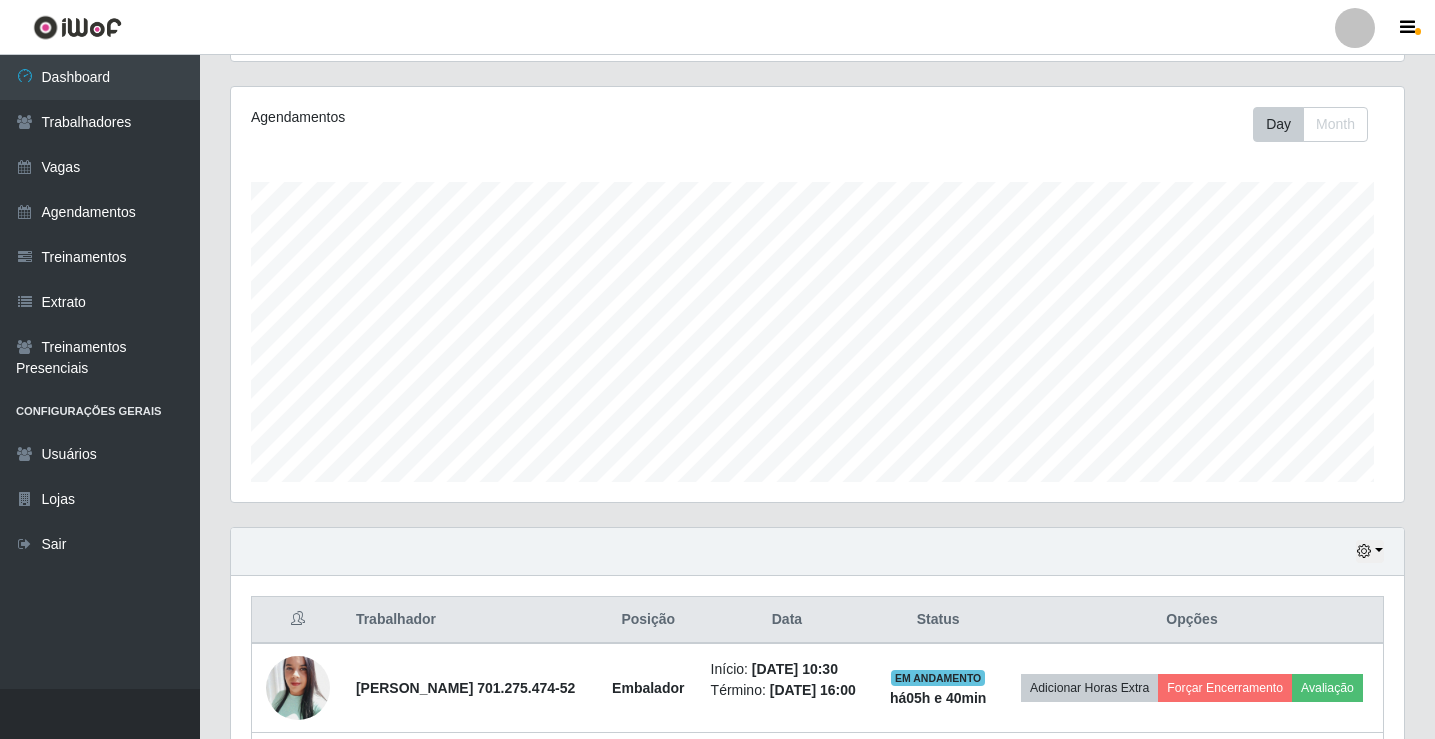 scroll, scrollTop: 999585, scrollLeft: 998827, axis: both 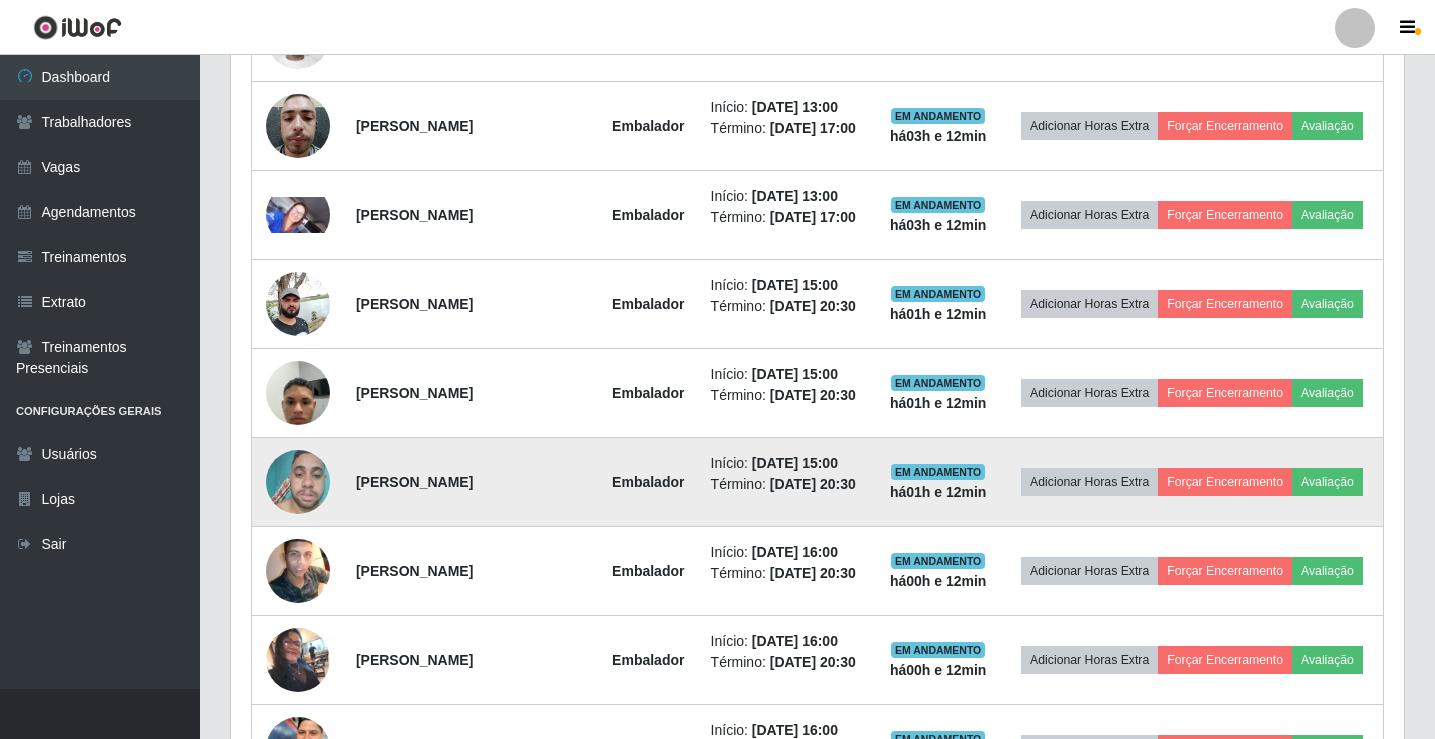 click at bounding box center (298, 482) 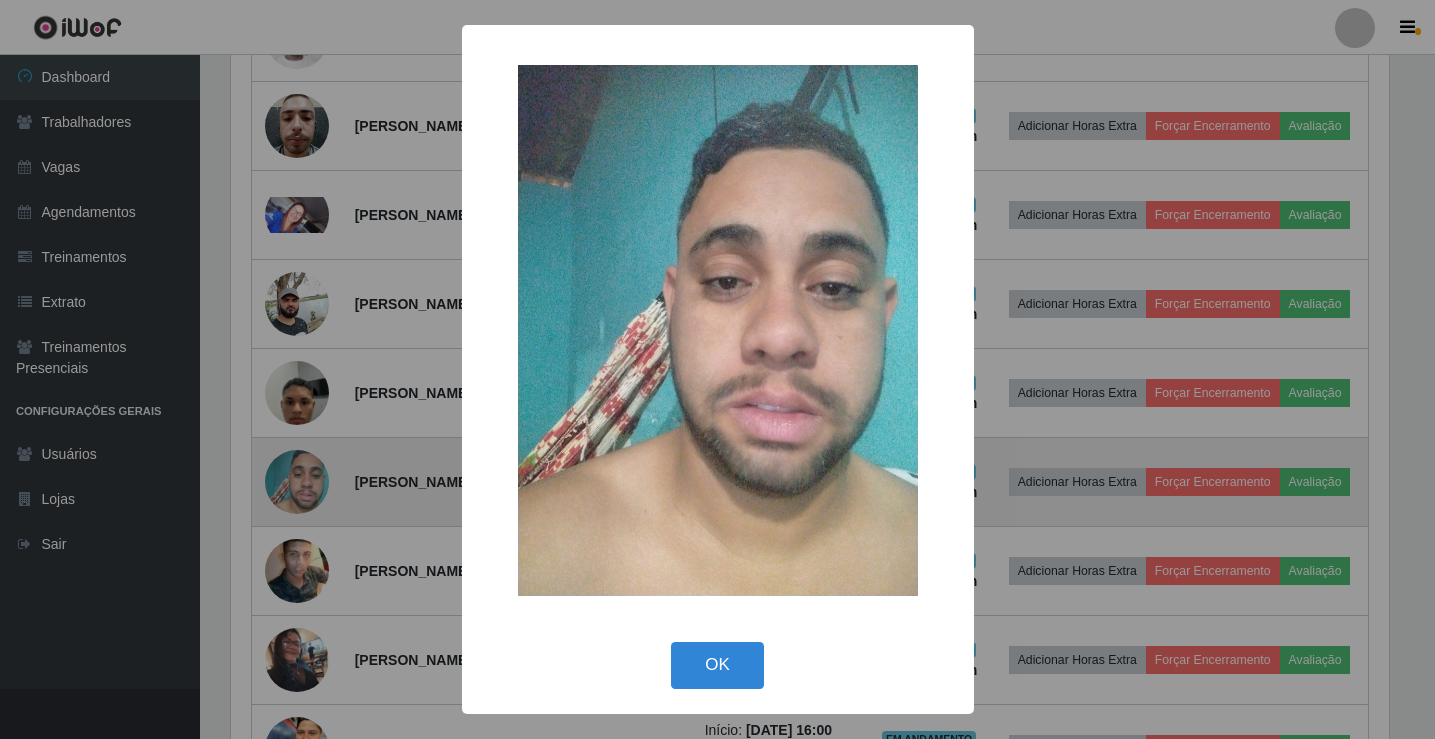 scroll, scrollTop: 999585, scrollLeft: 998837, axis: both 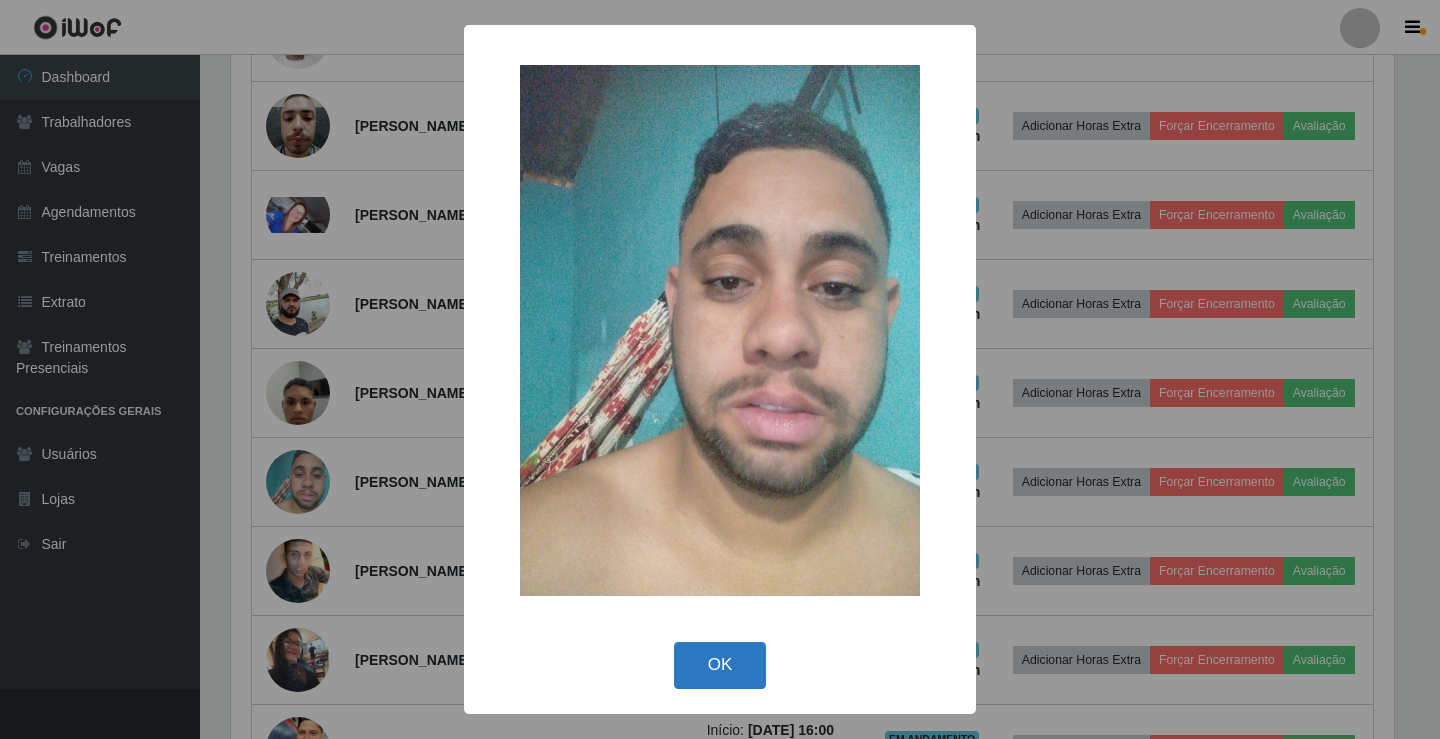 click on "OK" at bounding box center [720, 665] 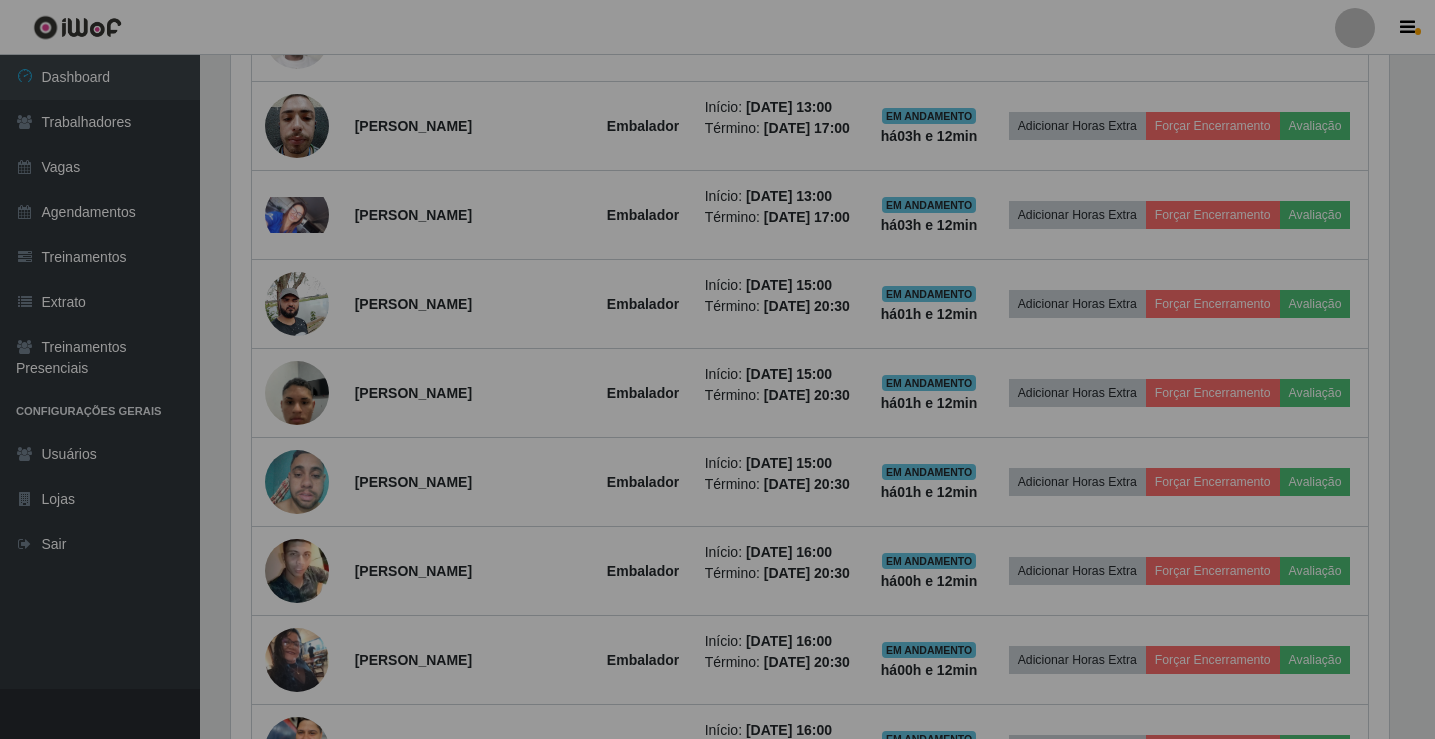 scroll, scrollTop: 999585, scrollLeft: 998827, axis: both 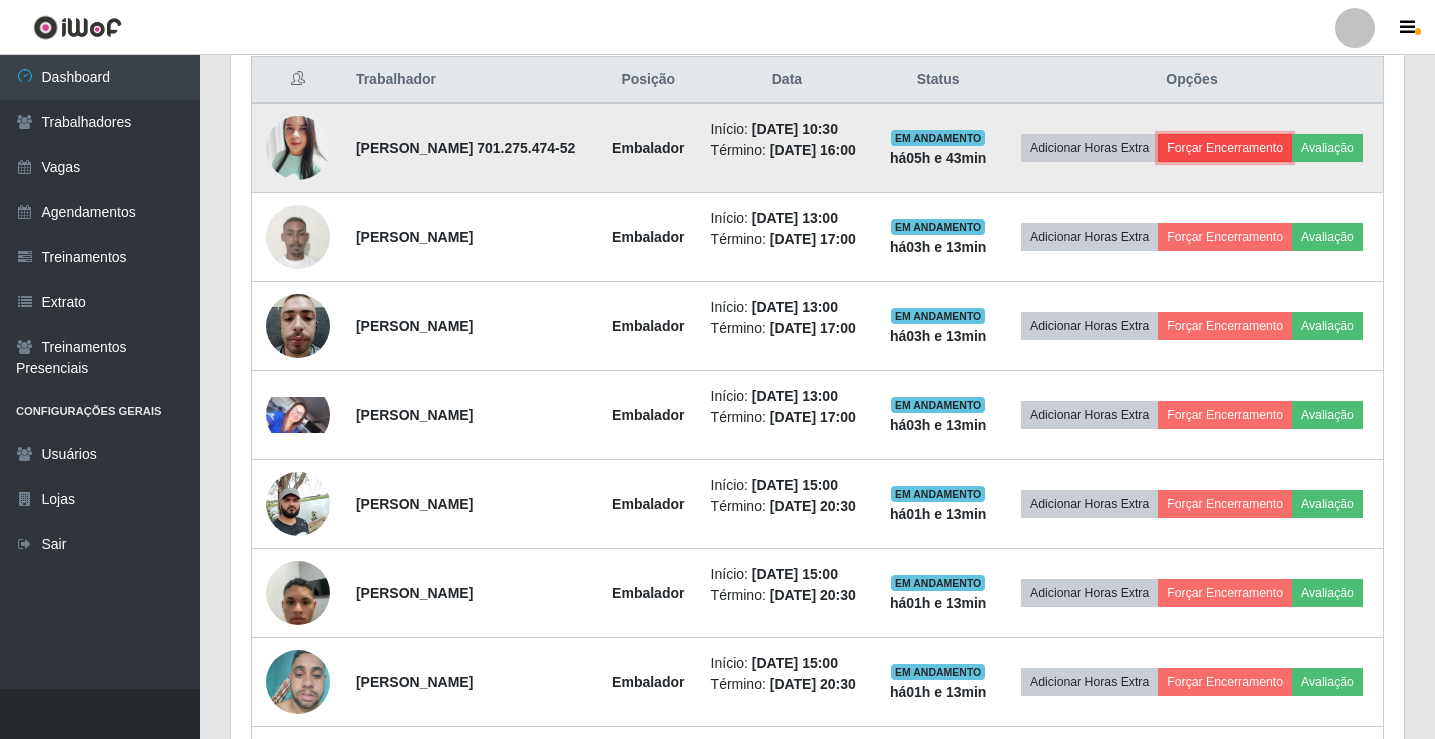 click on "Forçar Encerramento" at bounding box center (1225, 148) 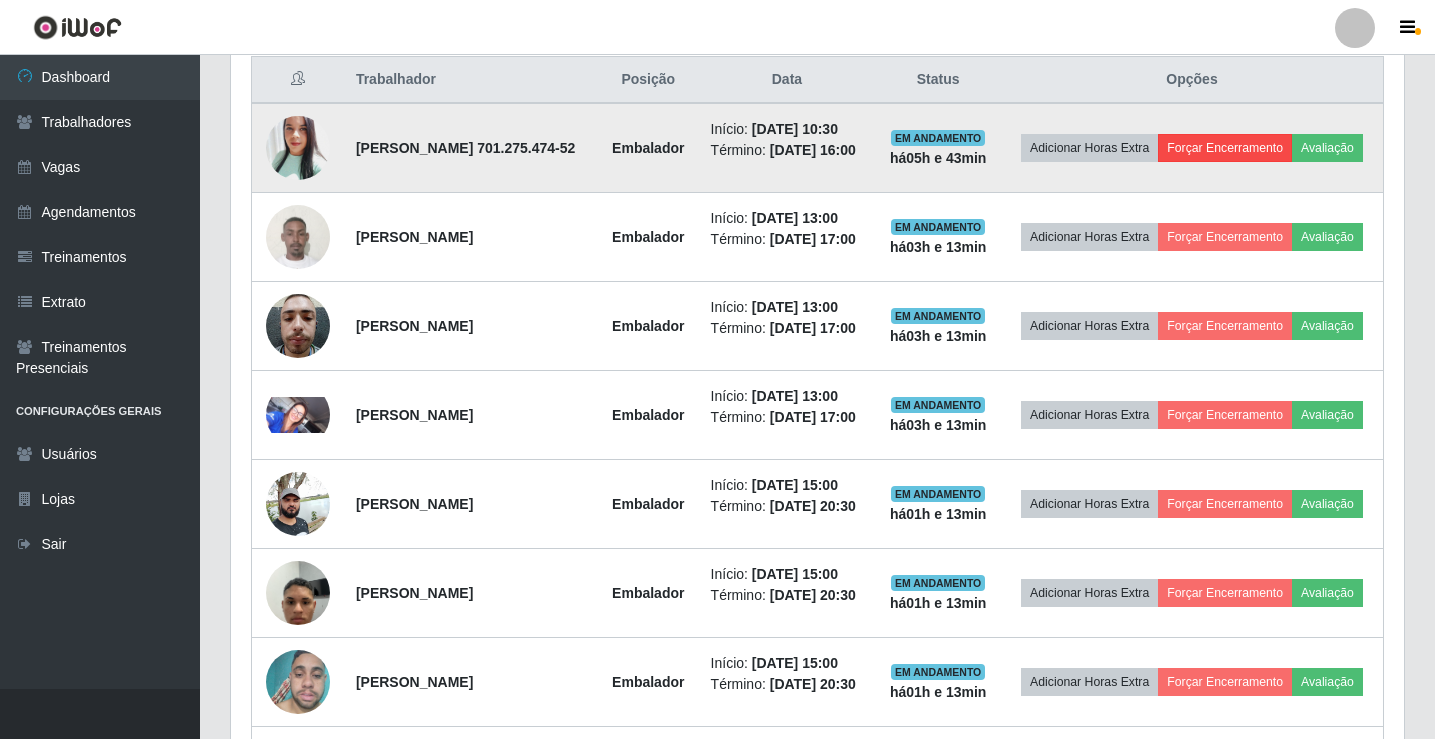 scroll, scrollTop: 999585, scrollLeft: 998837, axis: both 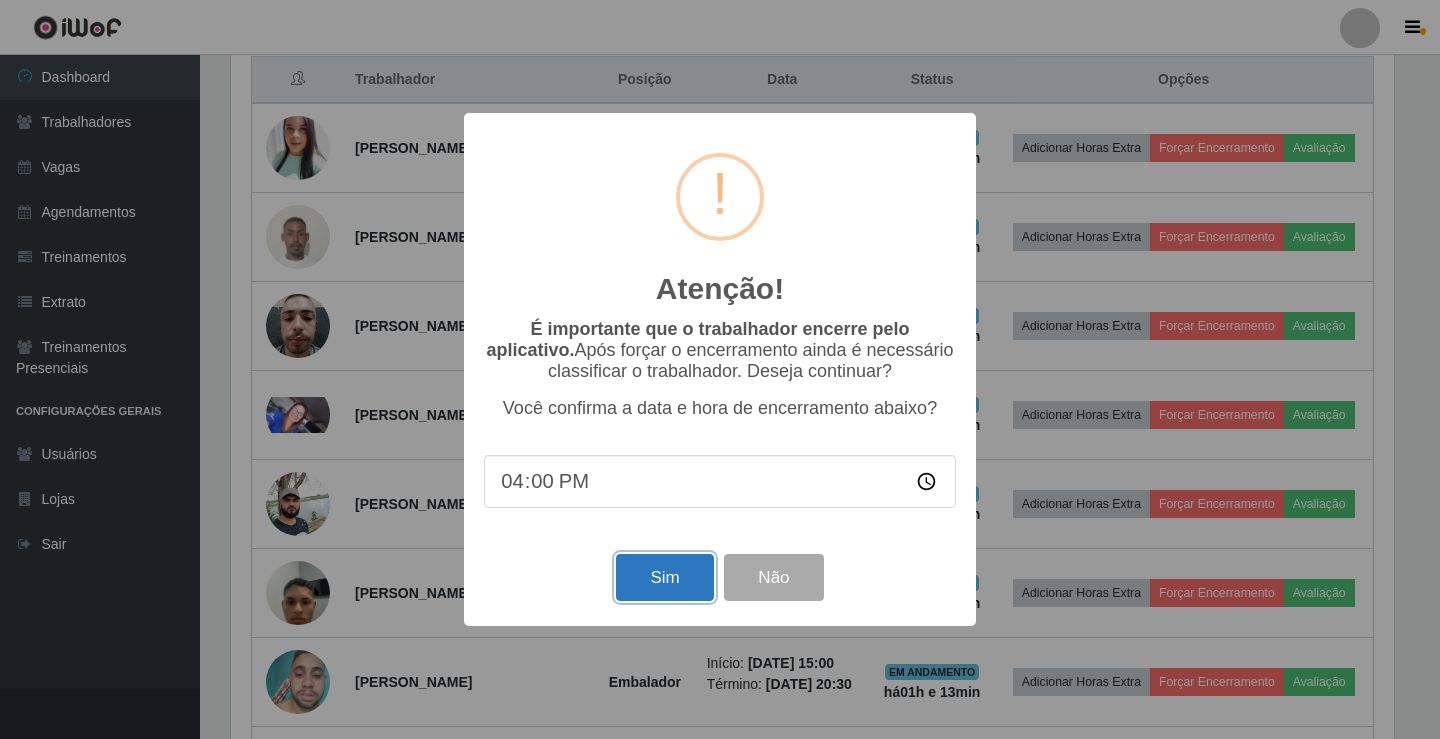 click on "Sim" at bounding box center (664, 577) 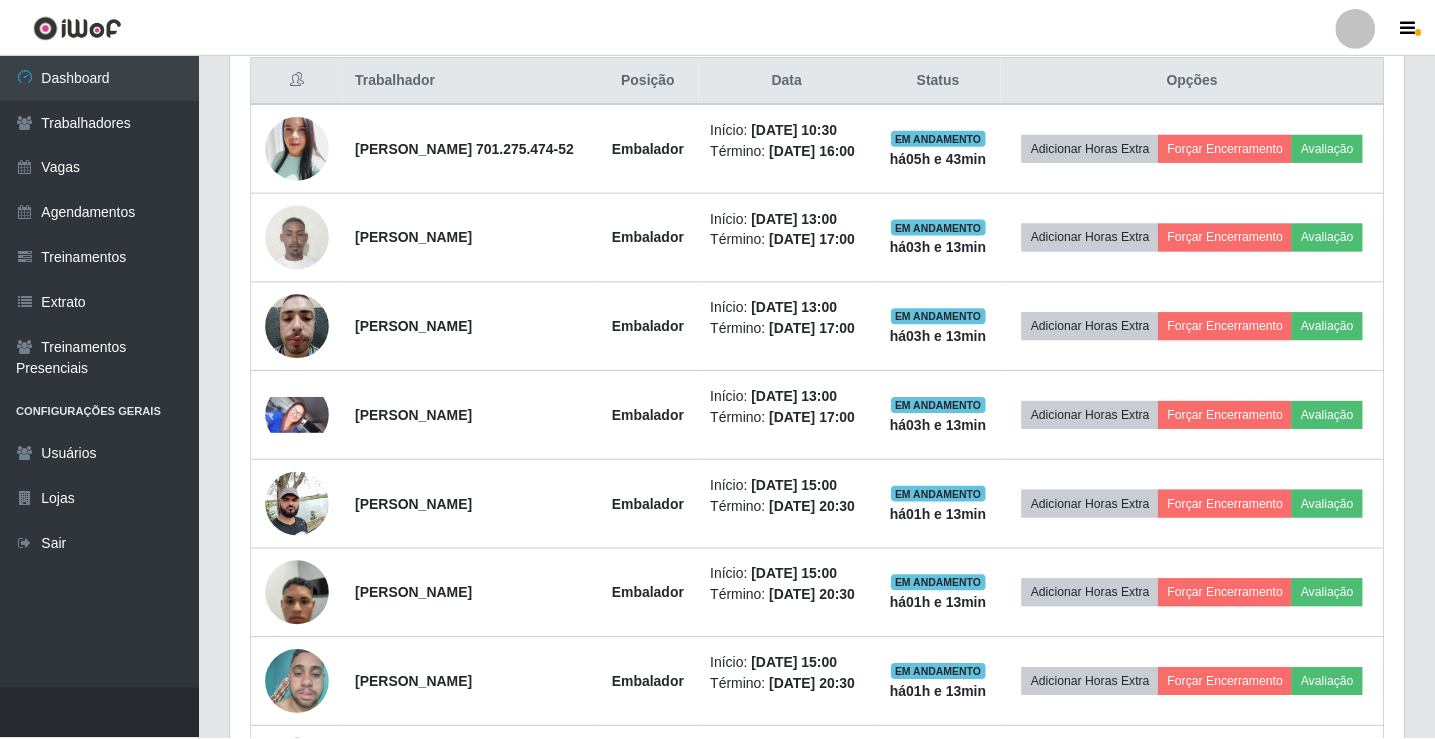 scroll, scrollTop: 999585, scrollLeft: 998827, axis: both 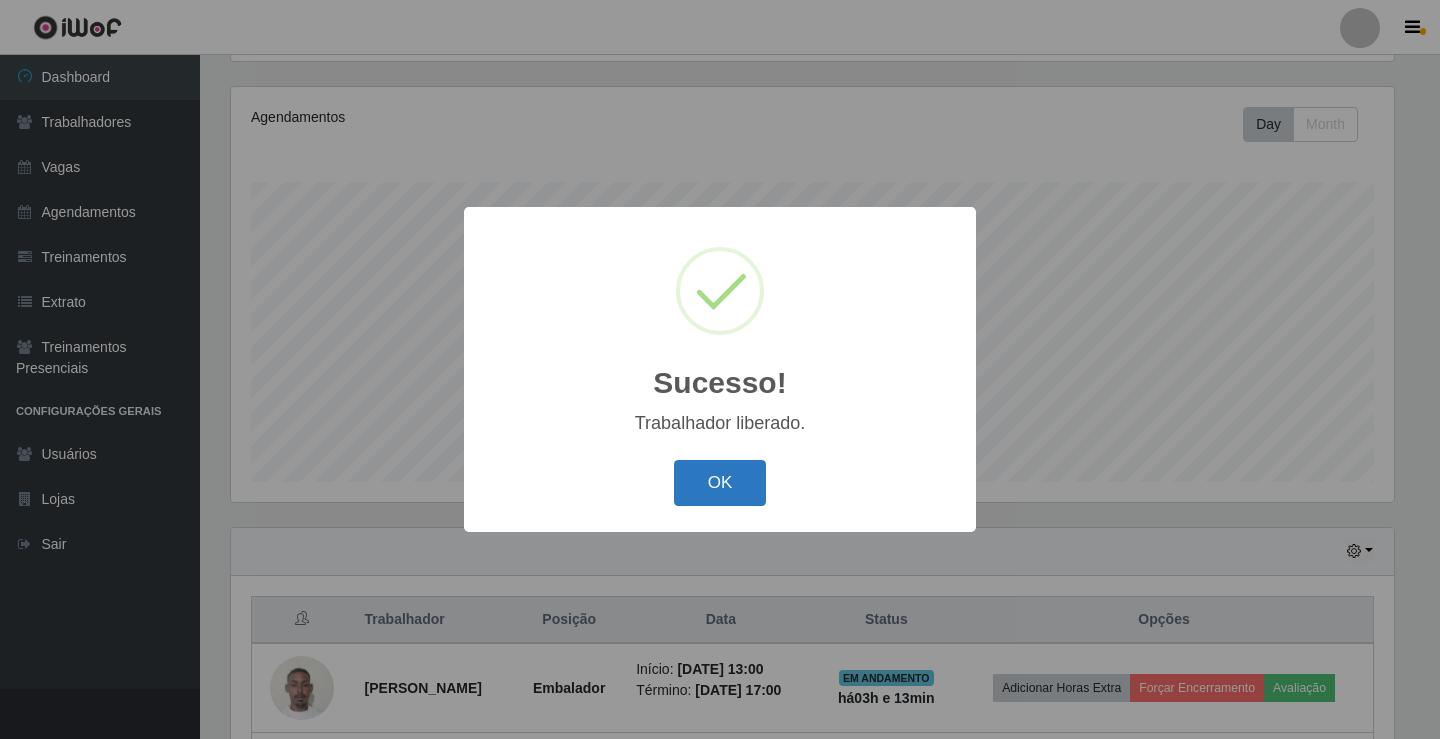 click on "OK" at bounding box center (720, 483) 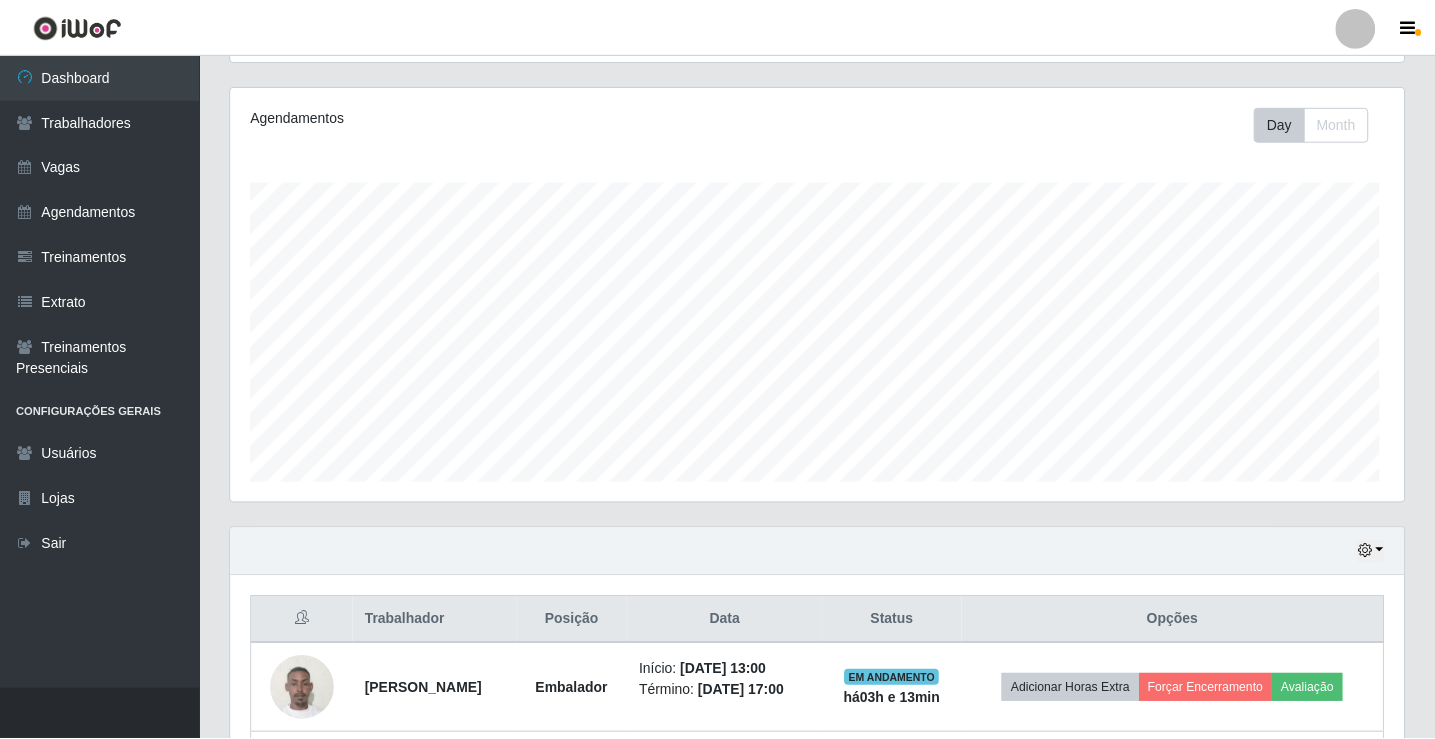 scroll, scrollTop: 999585, scrollLeft: 998827, axis: both 